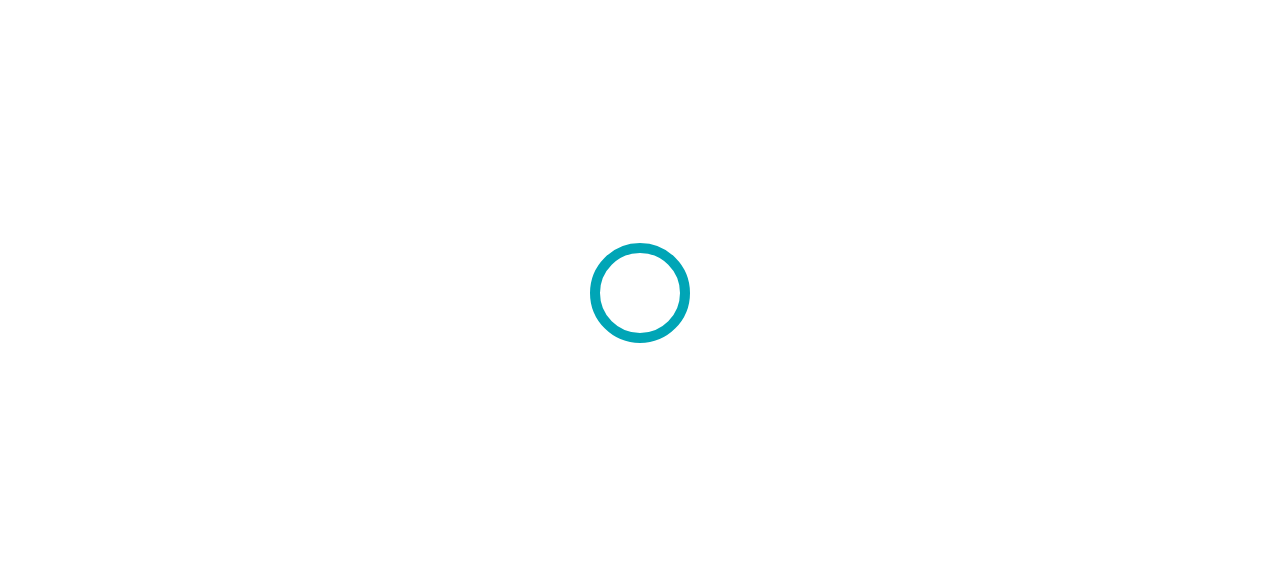 scroll, scrollTop: 0, scrollLeft: 0, axis: both 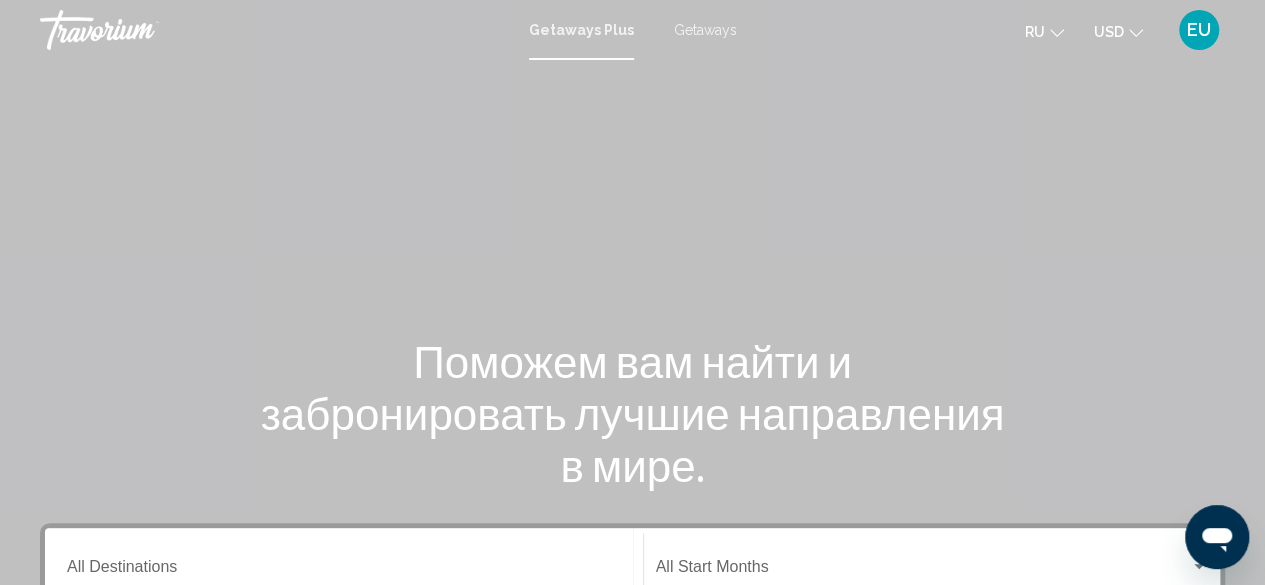 click on "Getaways" at bounding box center (705, 30) 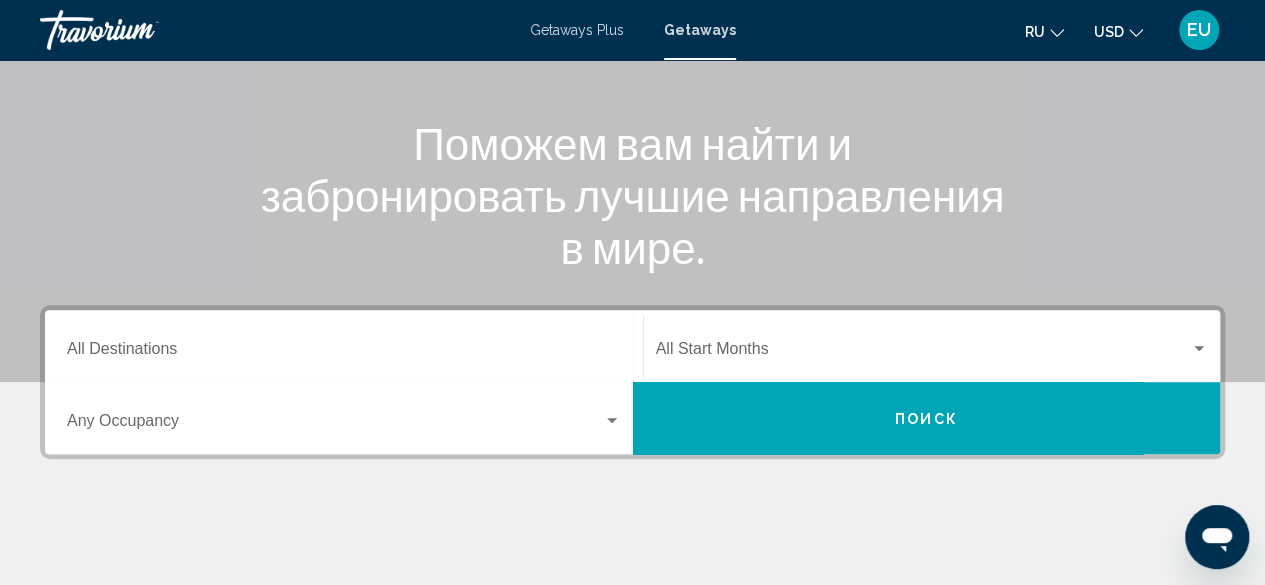 click on "Destination All Destinations" at bounding box center (344, 353) 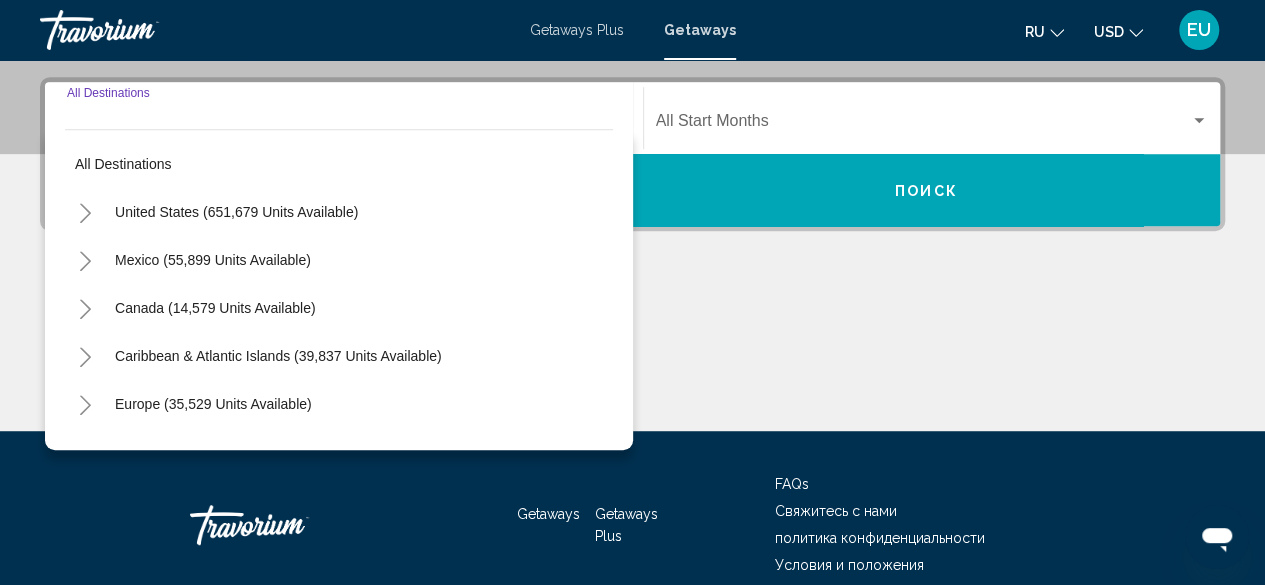 scroll, scrollTop: 458, scrollLeft: 0, axis: vertical 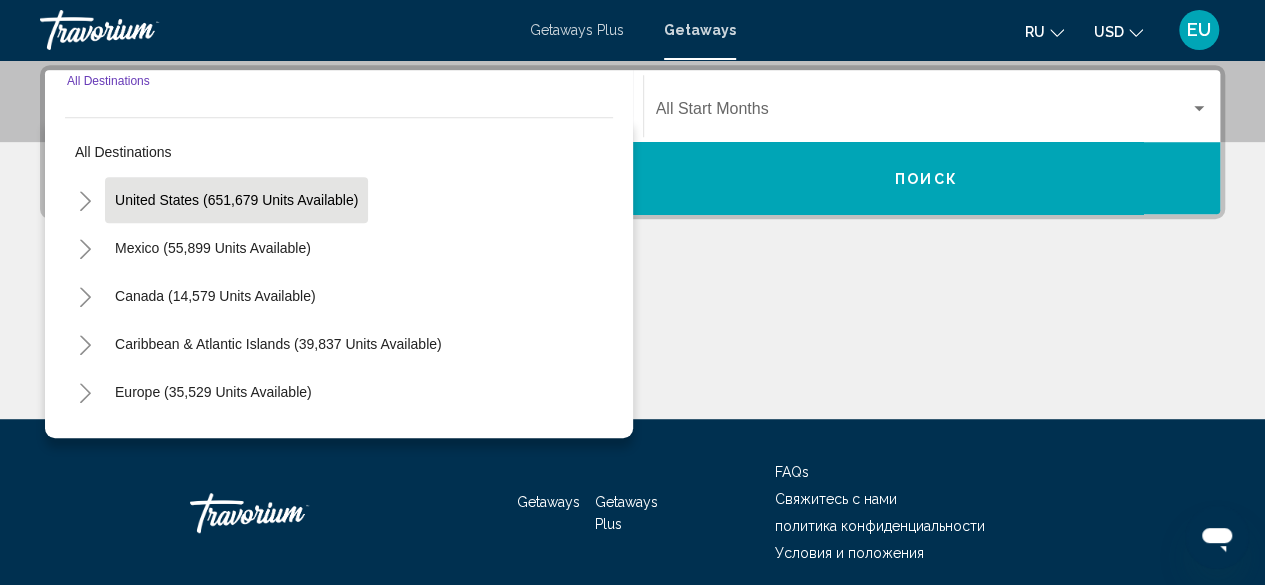 click on "United States (651,679 units available)" at bounding box center (213, 248) 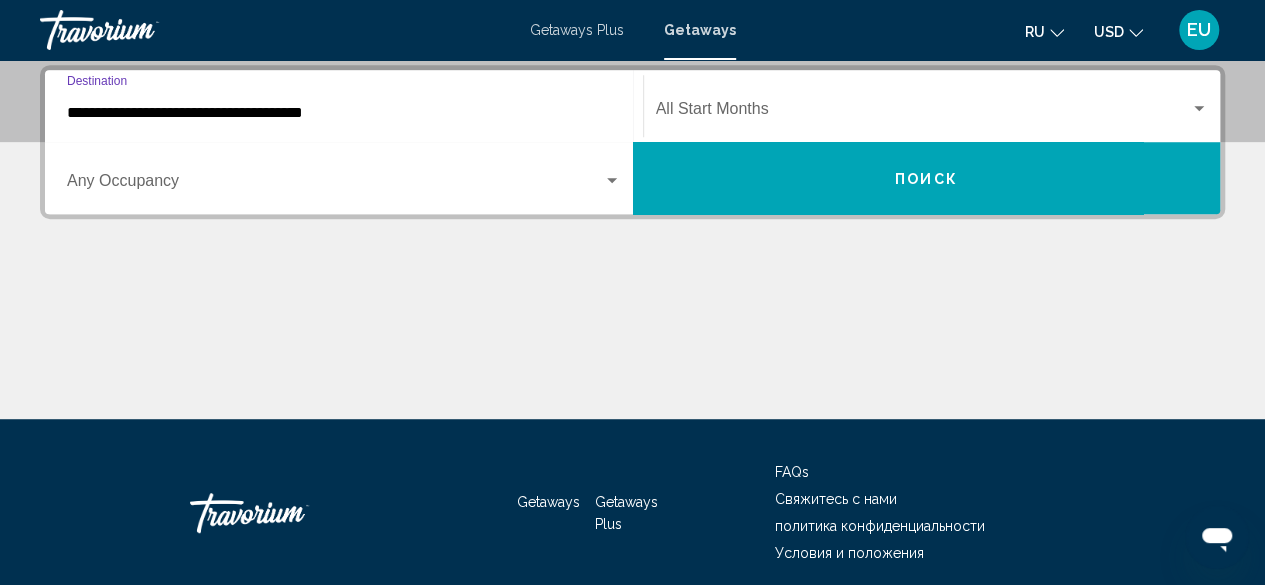 click on "**********" at bounding box center [344, 113] 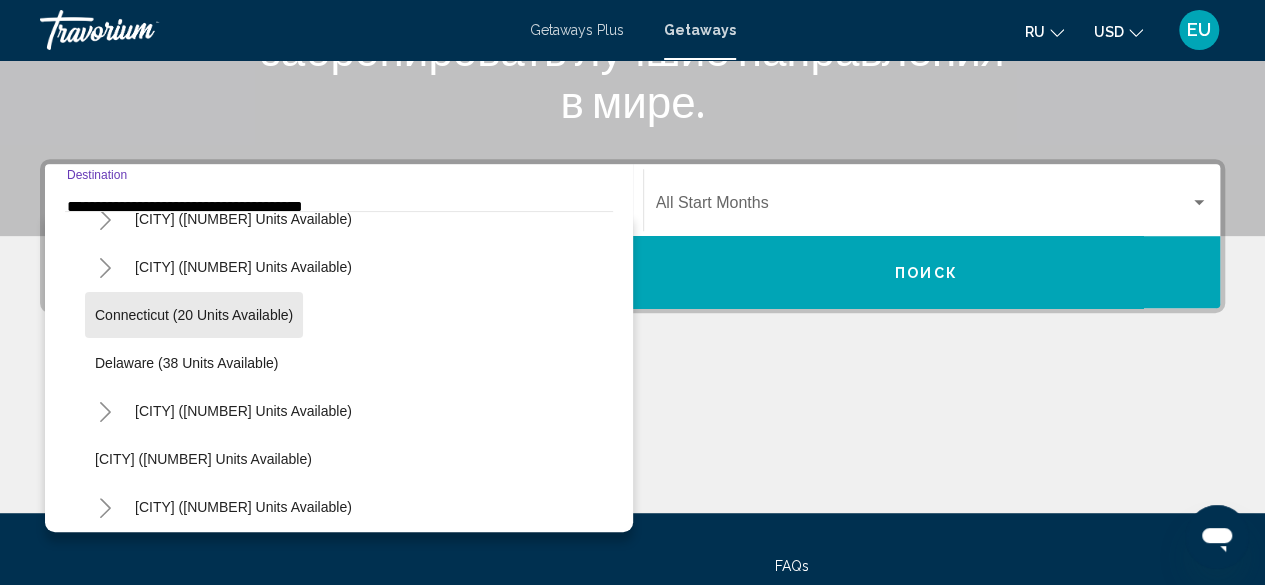 scroll, scrollTop: 222, scrollLeft: 0, axis: vertical 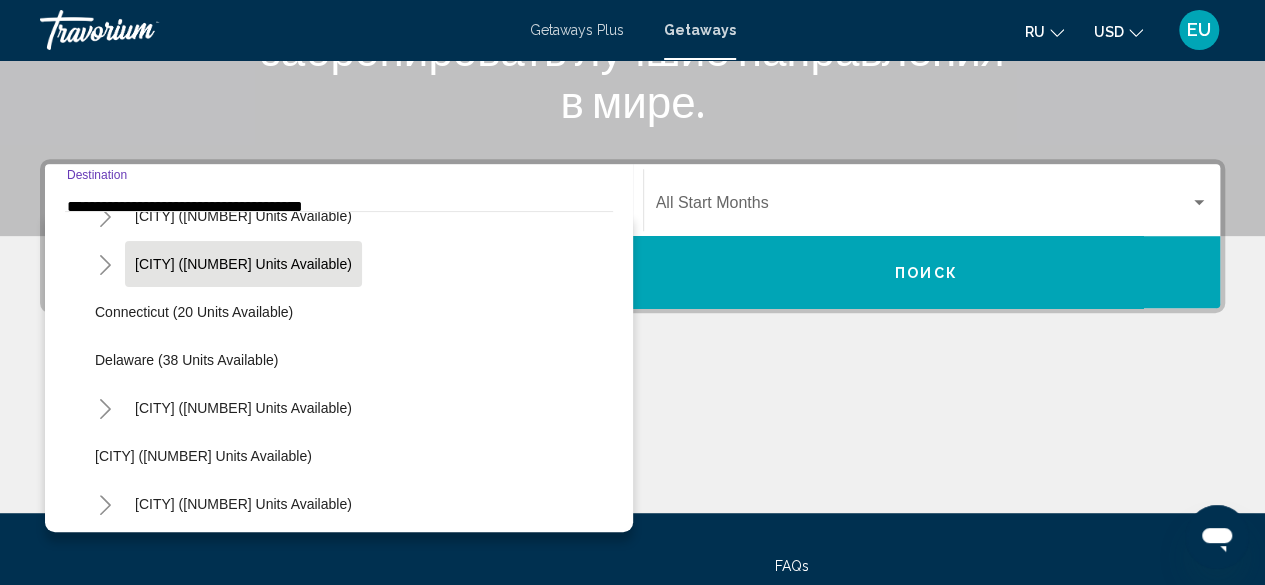 click on "[CITY] ([NUMBER] units available)" 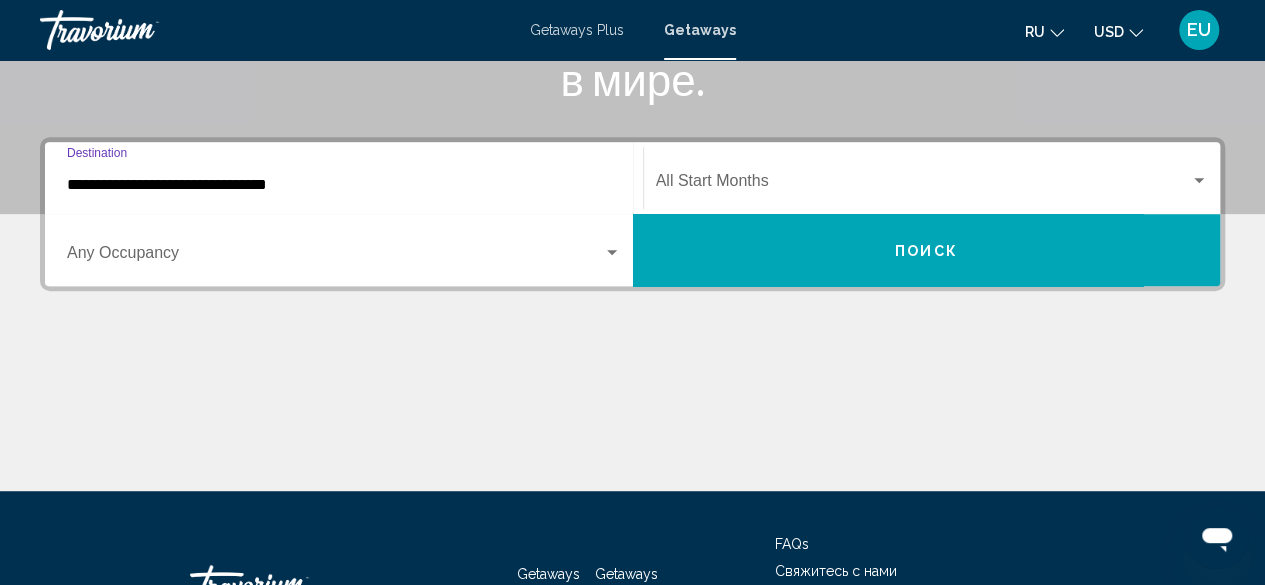 scroll, scrollTop: 458, scrollLeft: 0, axis: vertical 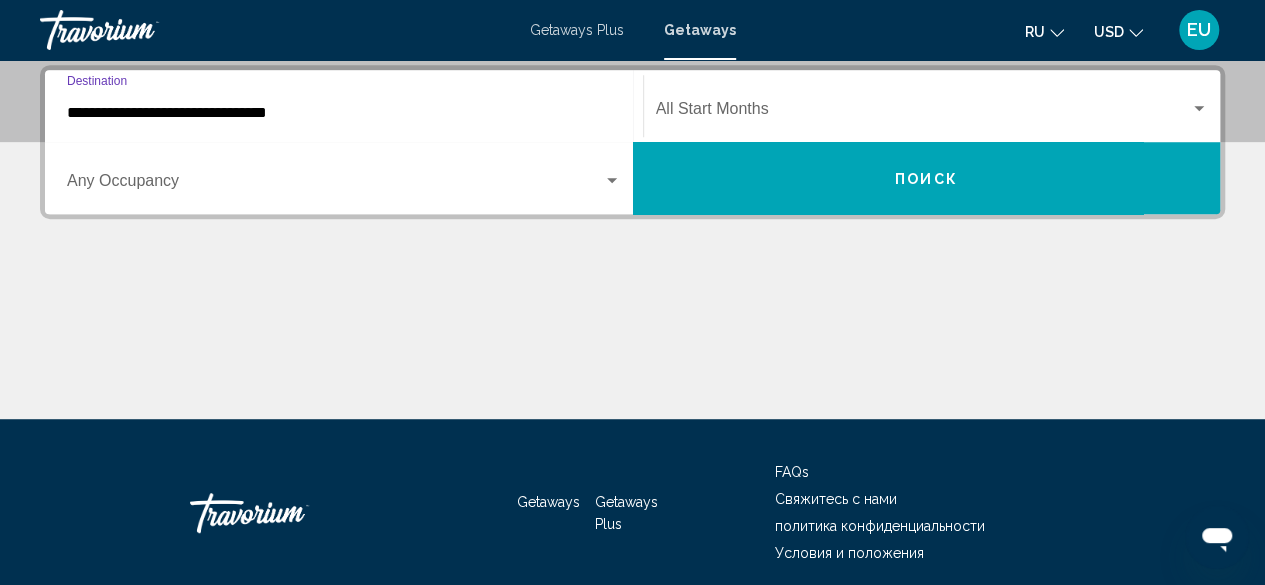 click at bounding box center [1199, 108] 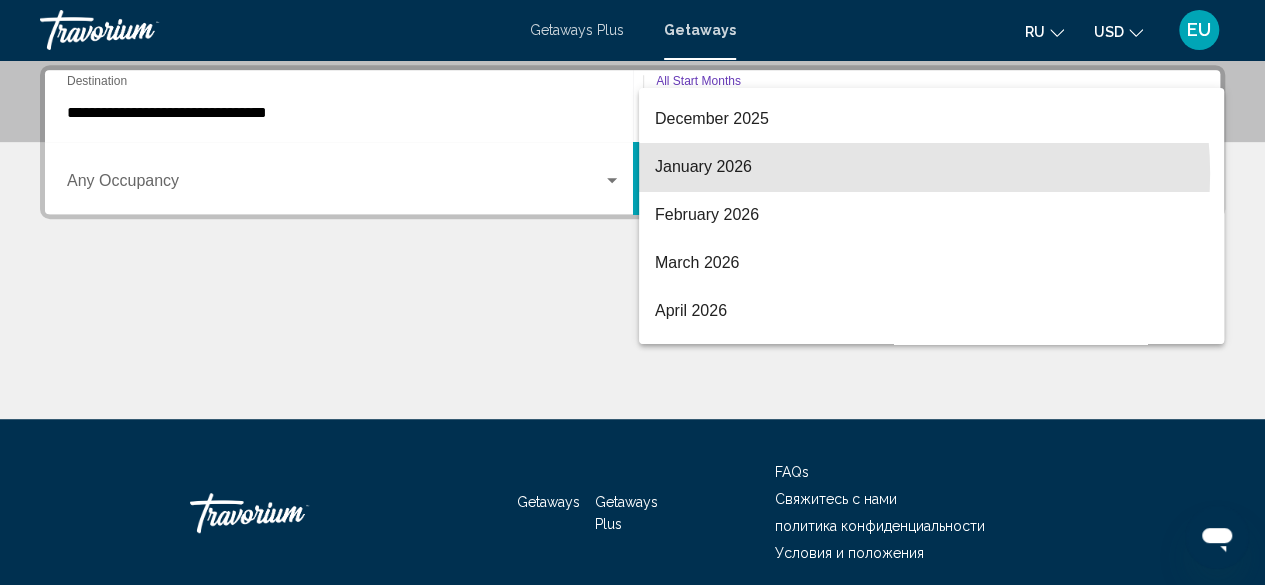 scroll, scrollTop: 237, scrollLeft: 0, axis: vertical 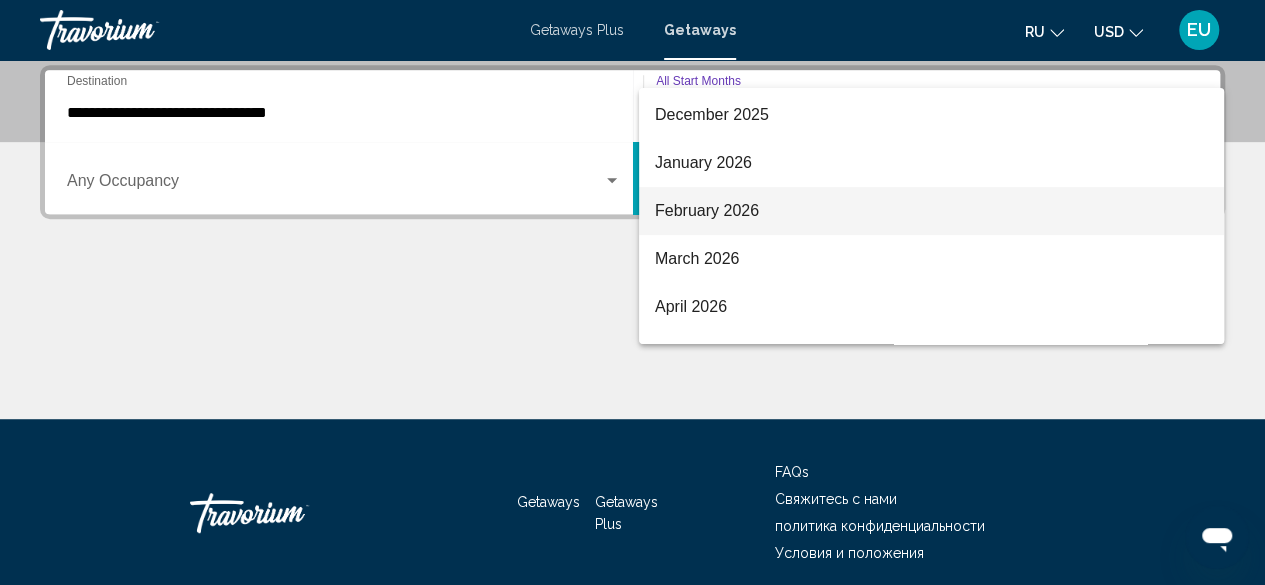 click on "February 2026" at bounding box center [931, 211] 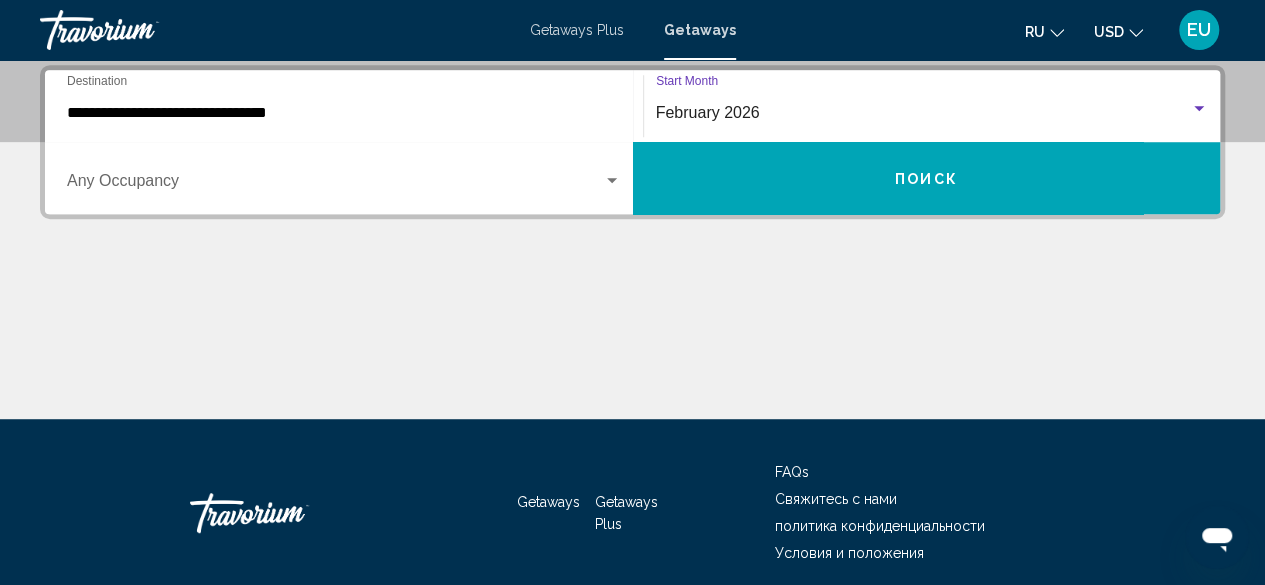 click on "Поиск" at bounding box center [927, 178] 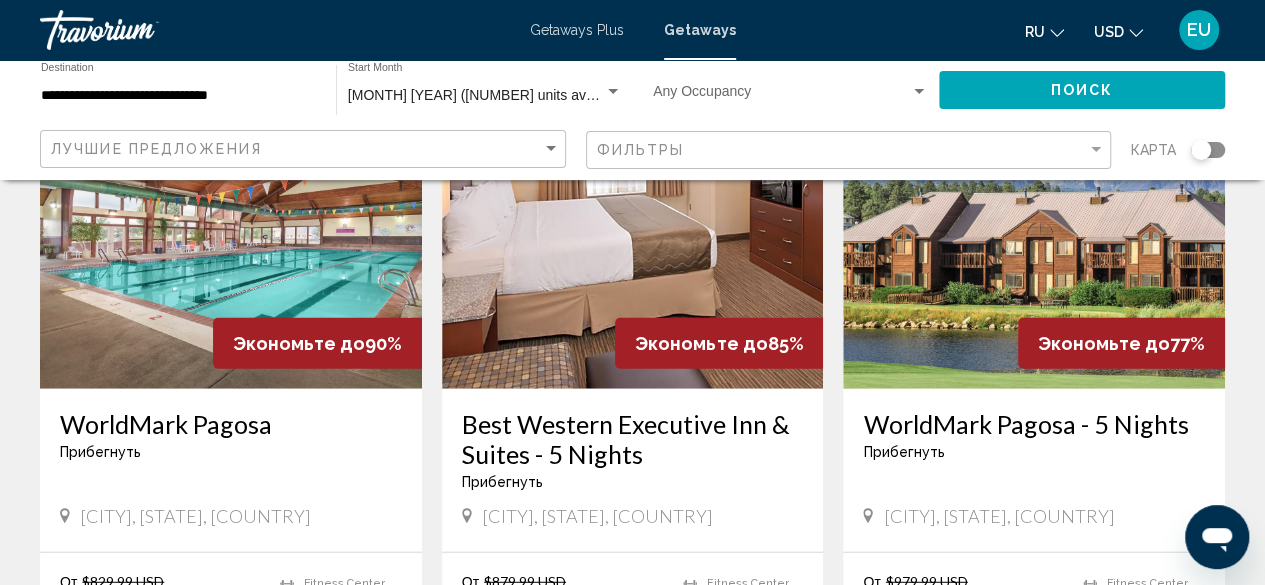 scroll, scrollTop: 2348, scrollLeft: 0, axis: vertical 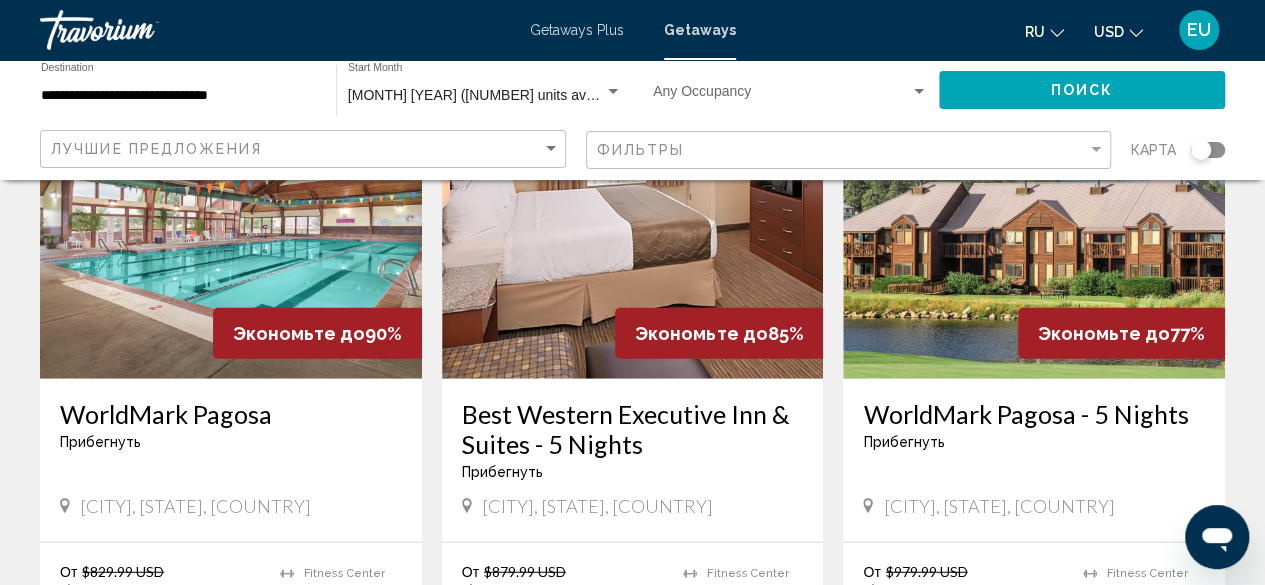 click at bounding box center [1034, 219] 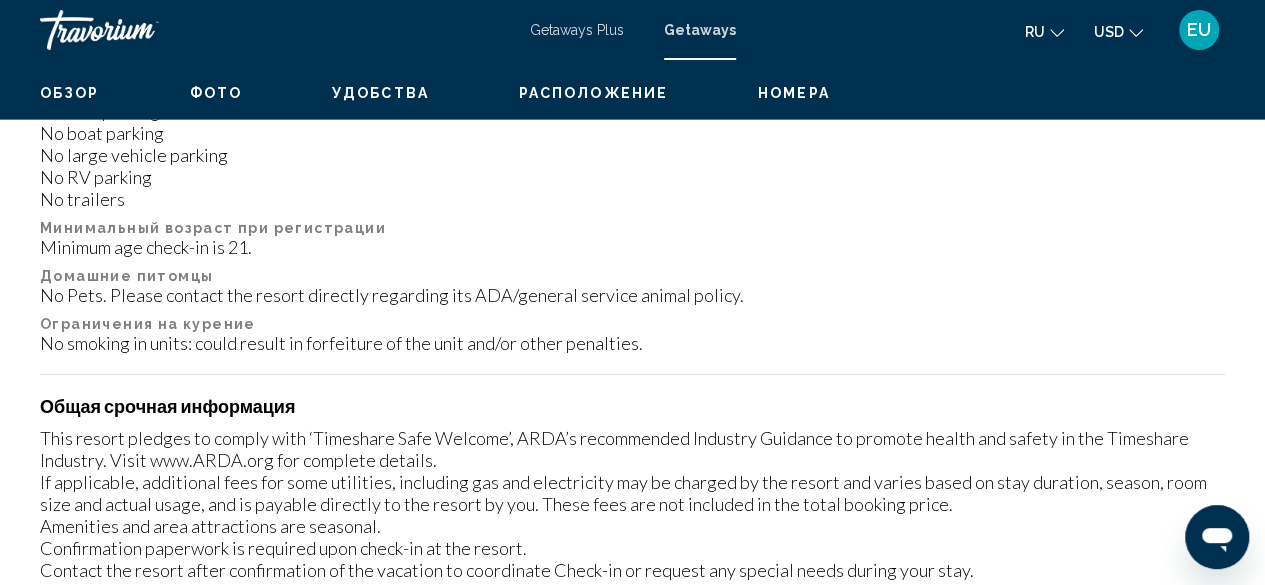 scroll, scrollTop: 242, scrollLeft: 0, axis: vertical 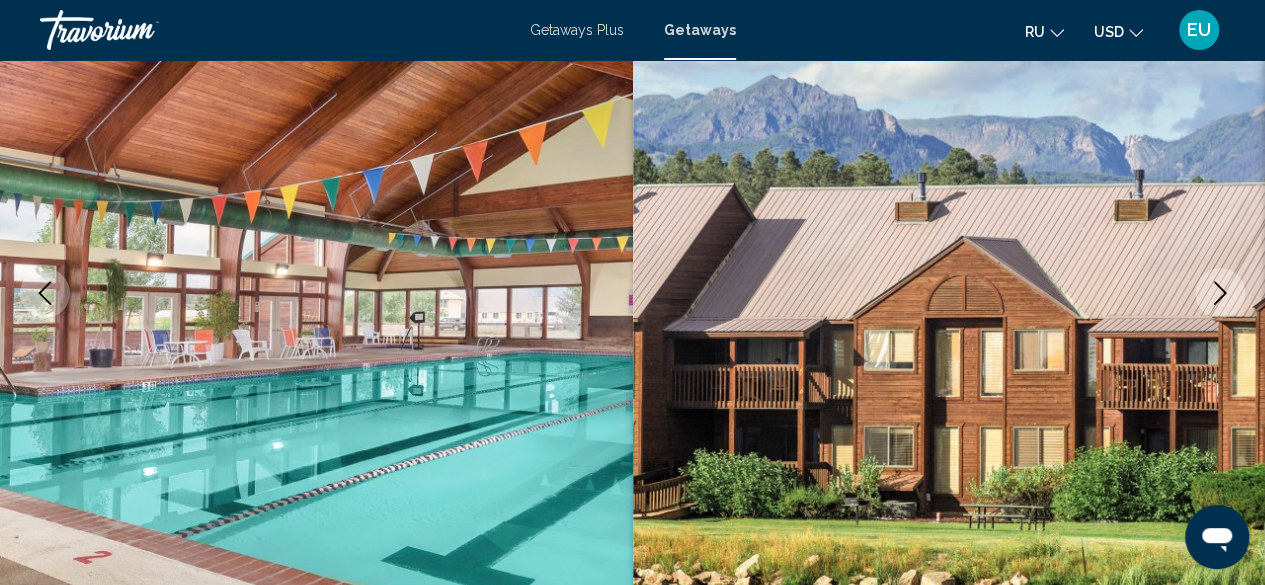 click 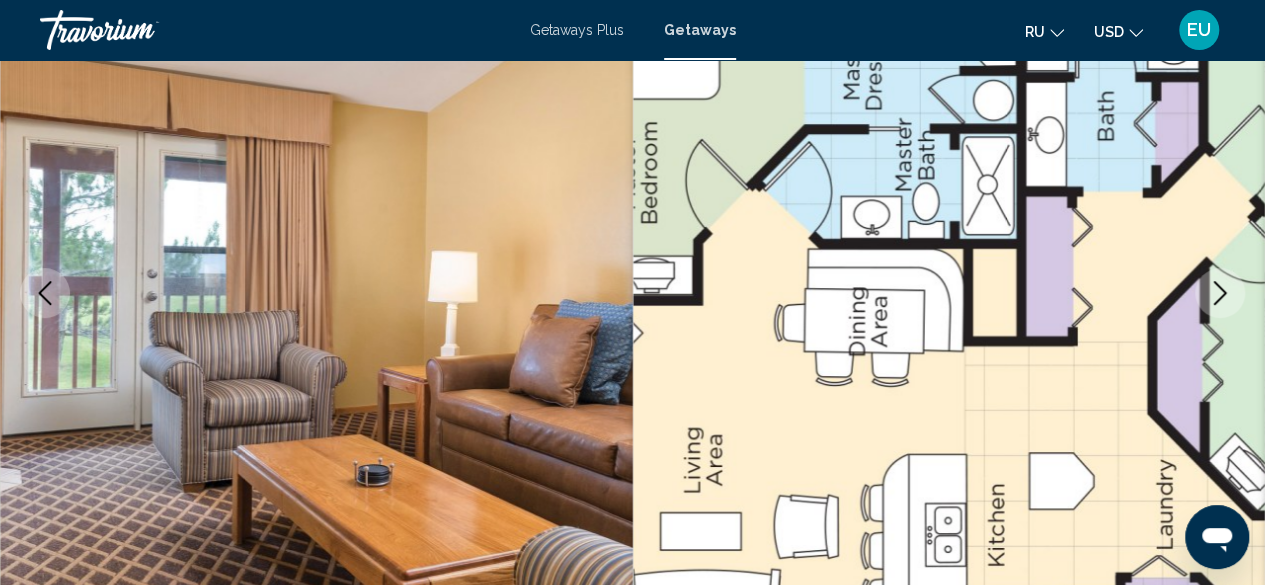 click 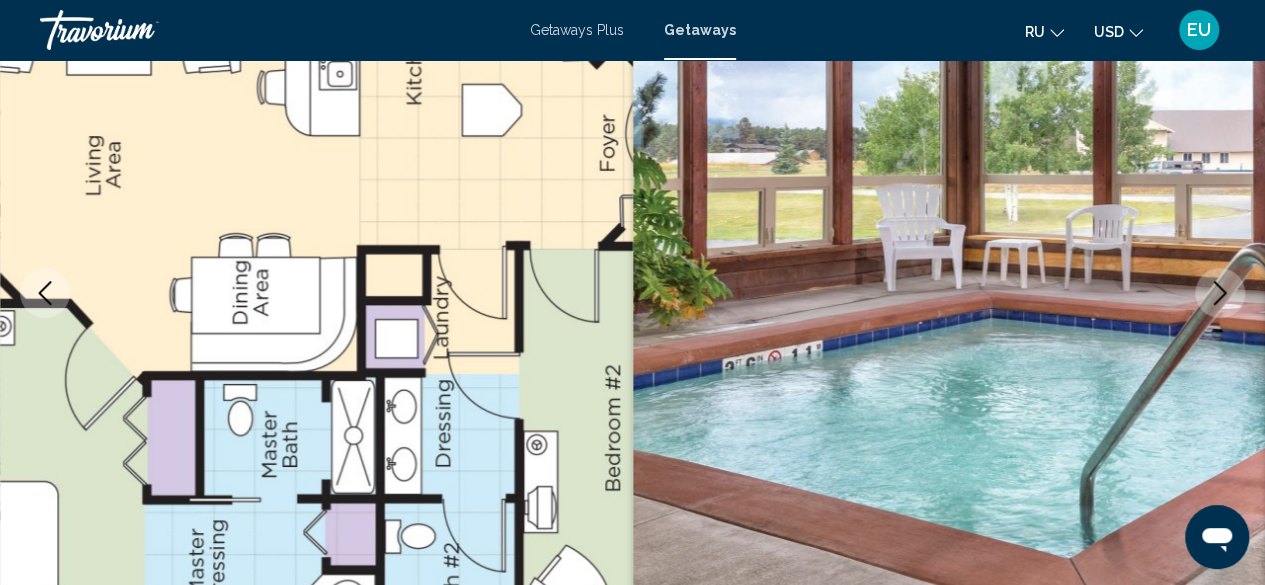 click 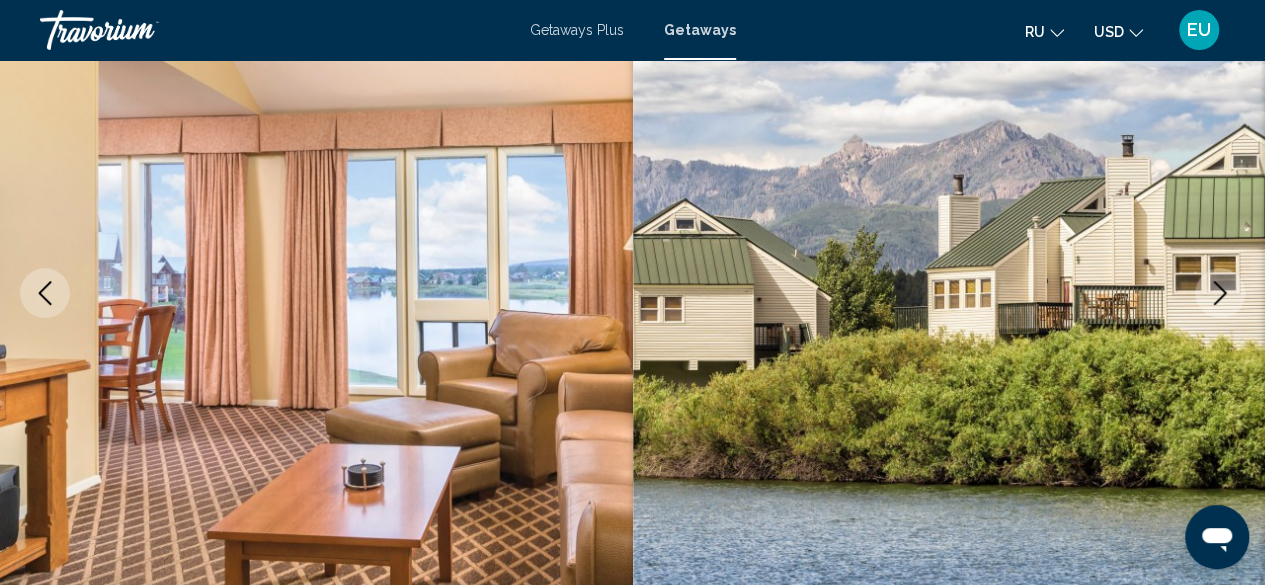 click 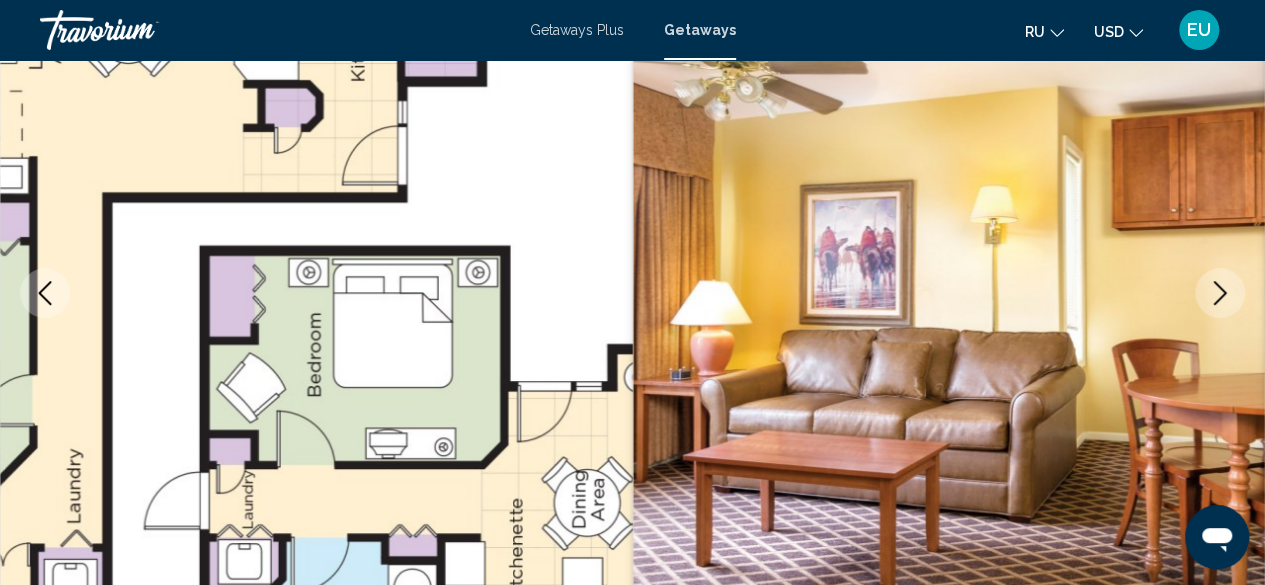 click 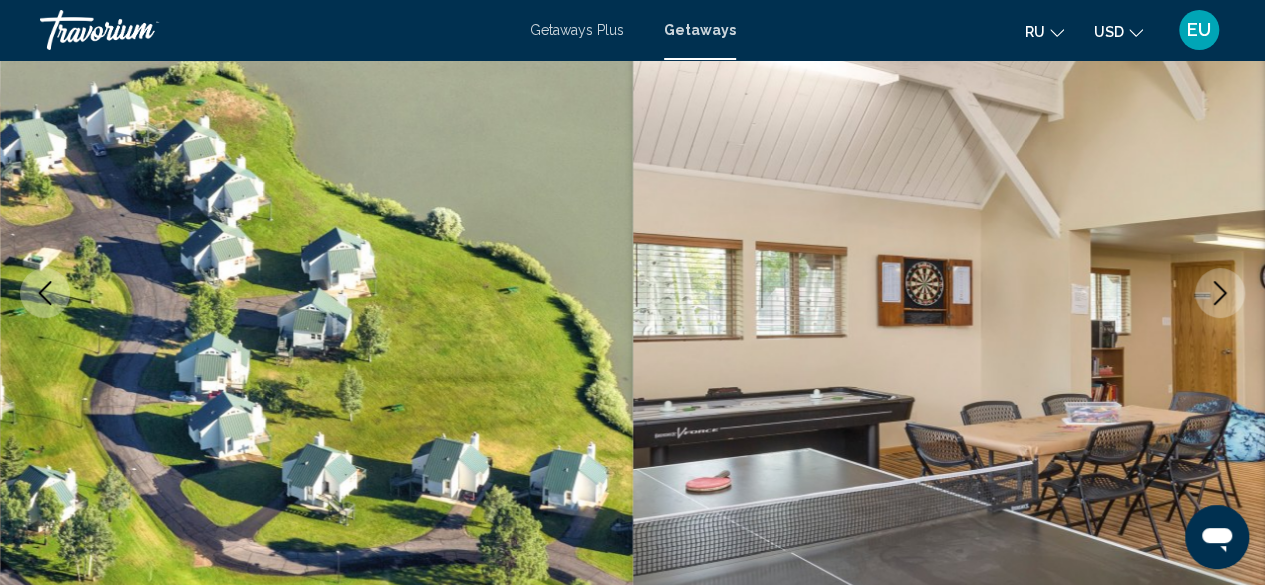 click 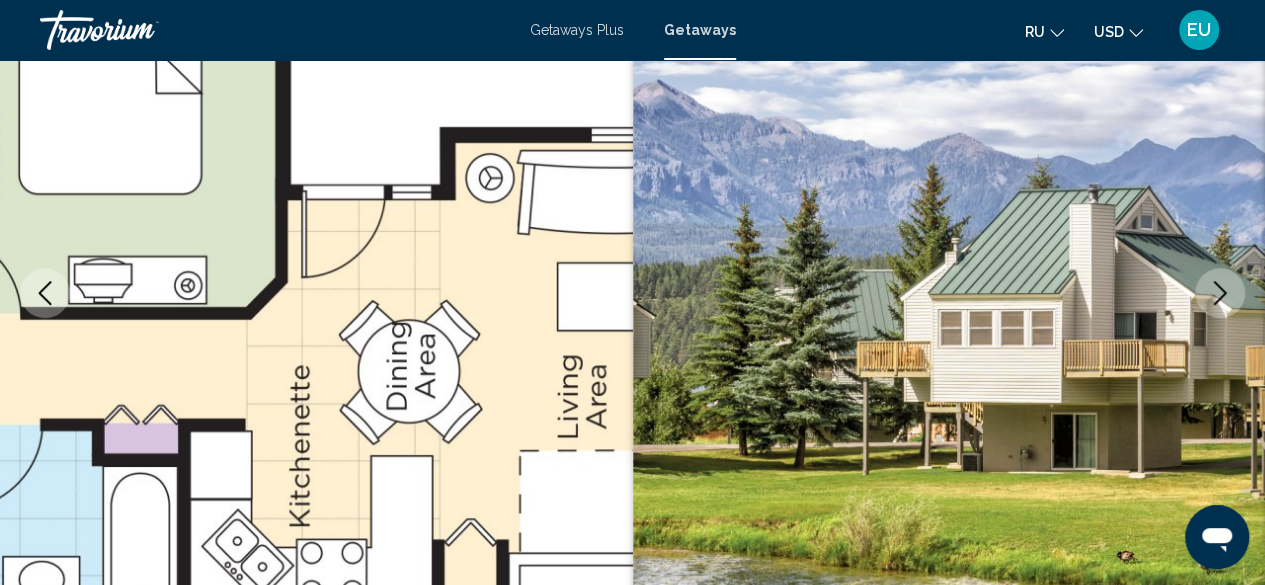 click 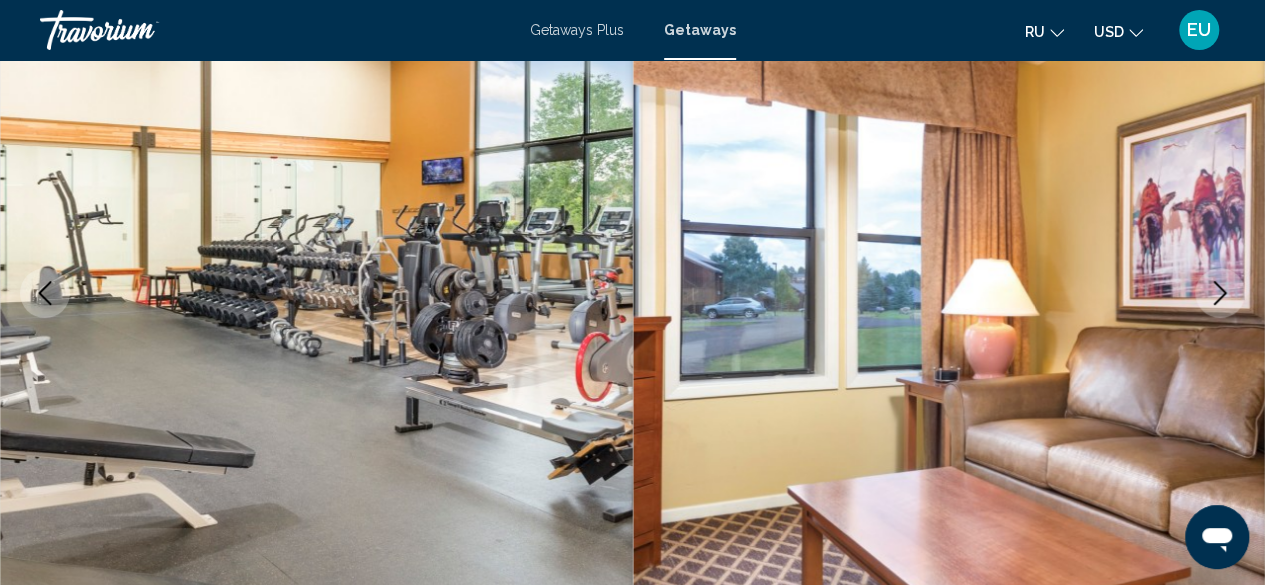 click 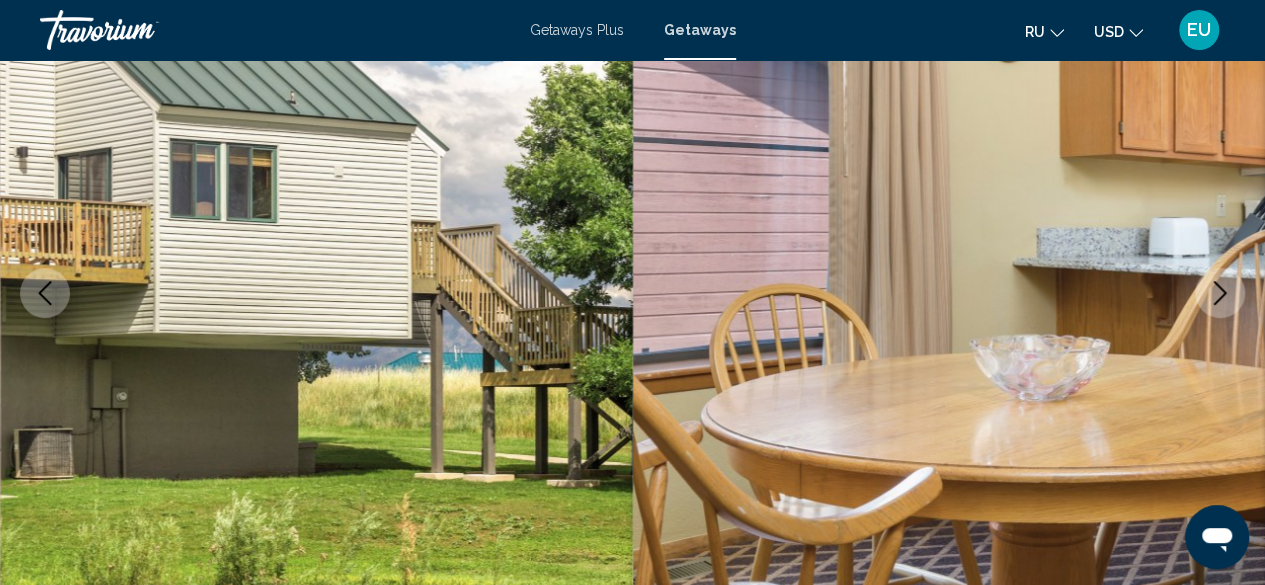 click at bounding box center [1220, 293] 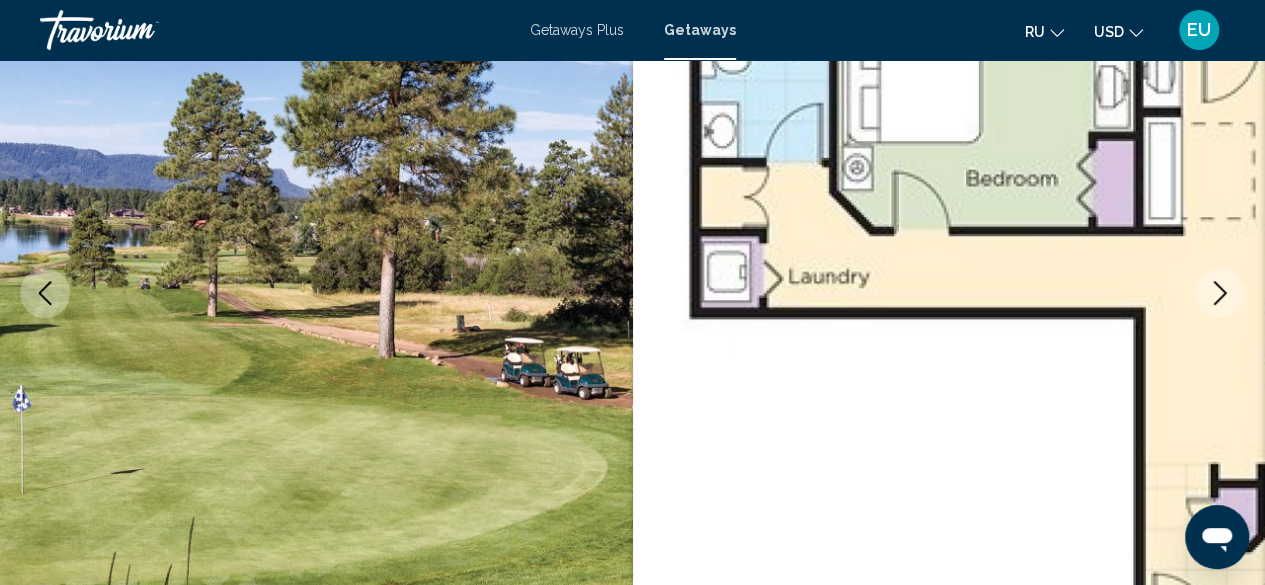 click 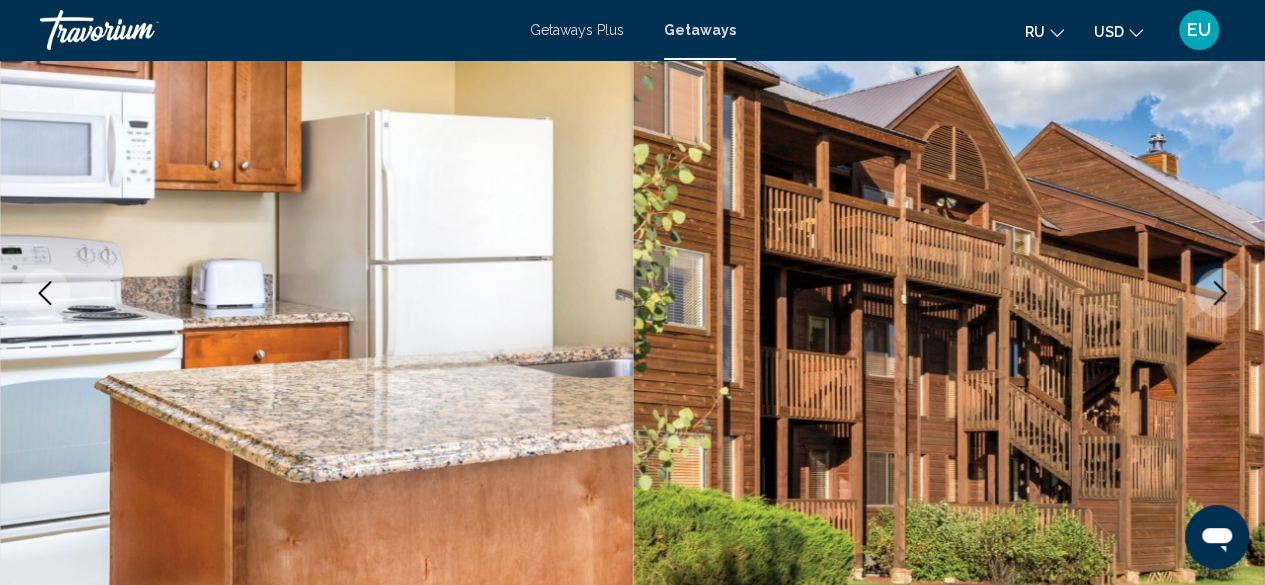 click 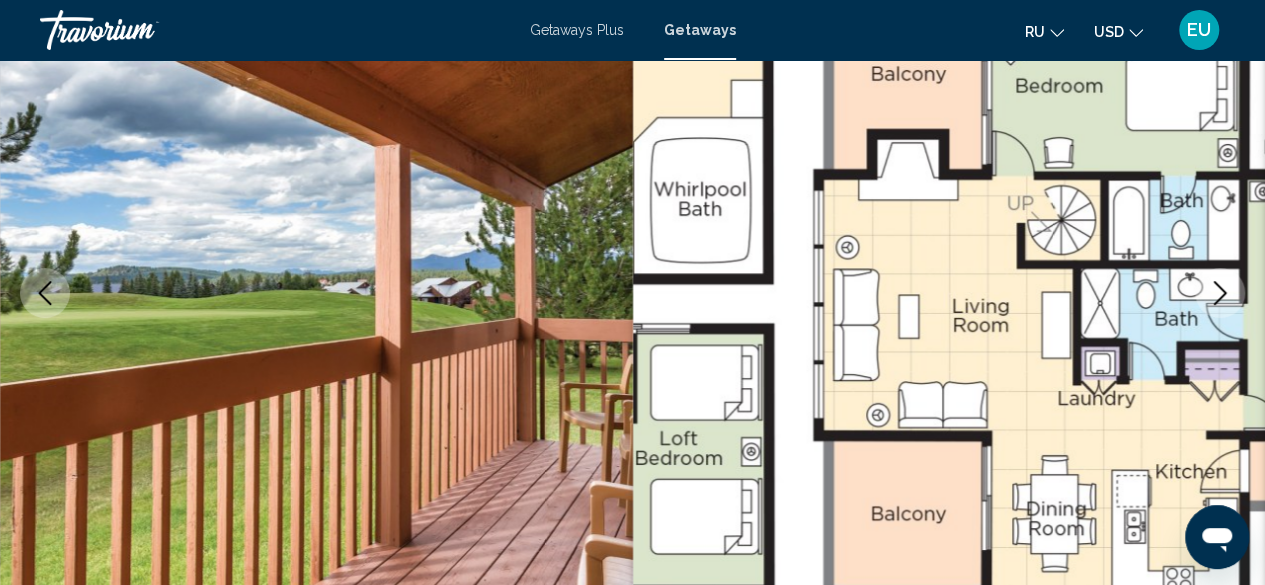 click 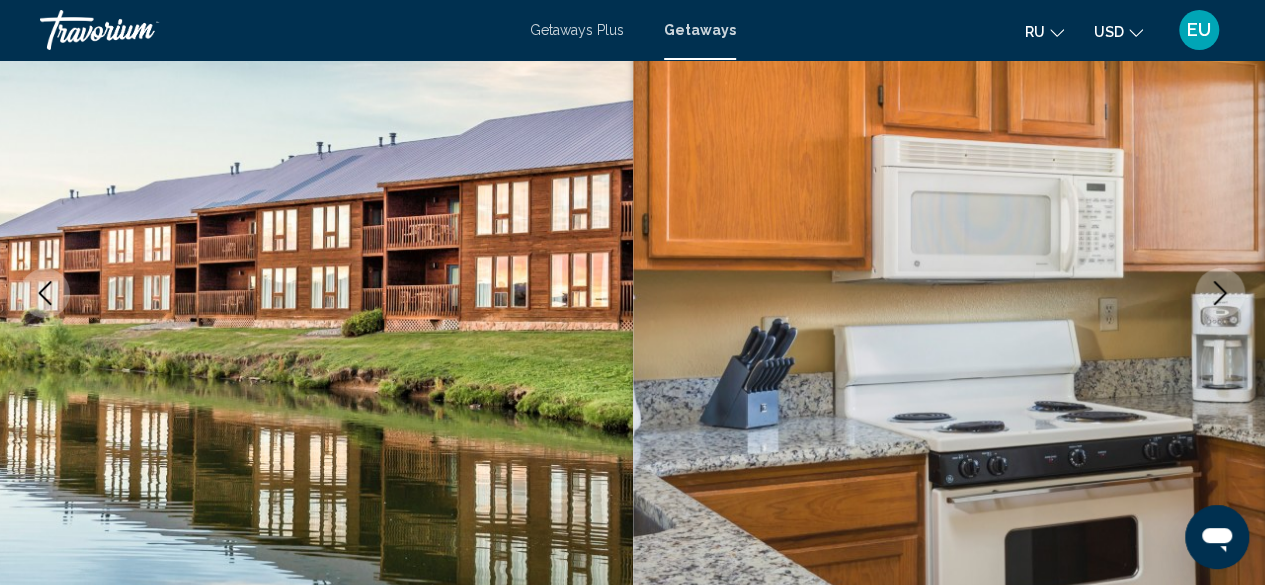click 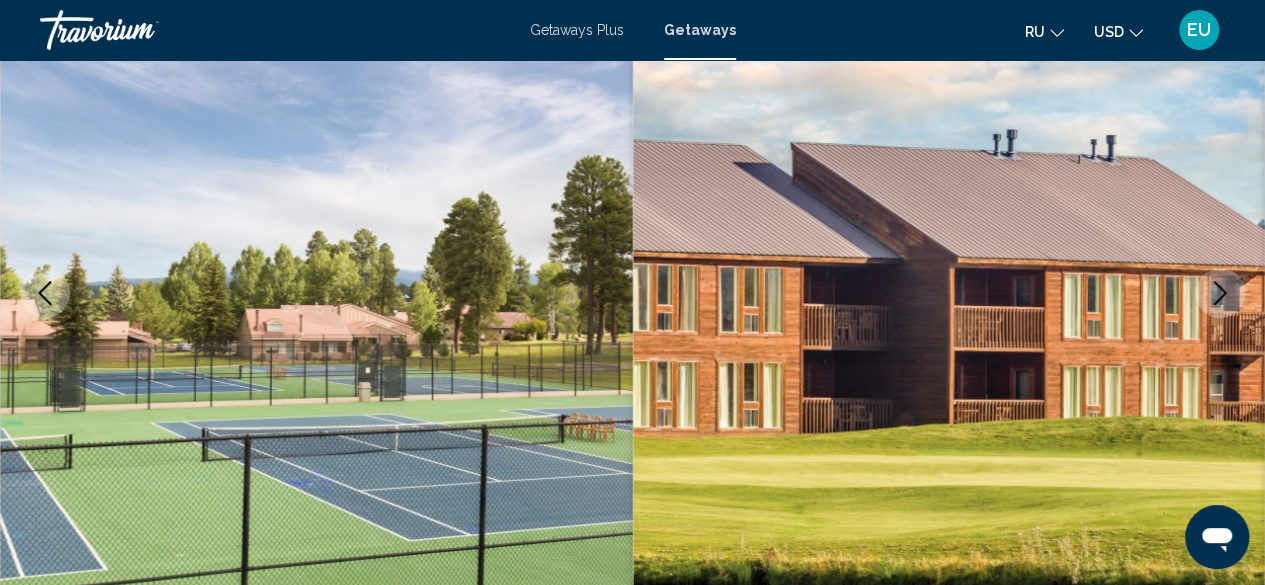 click 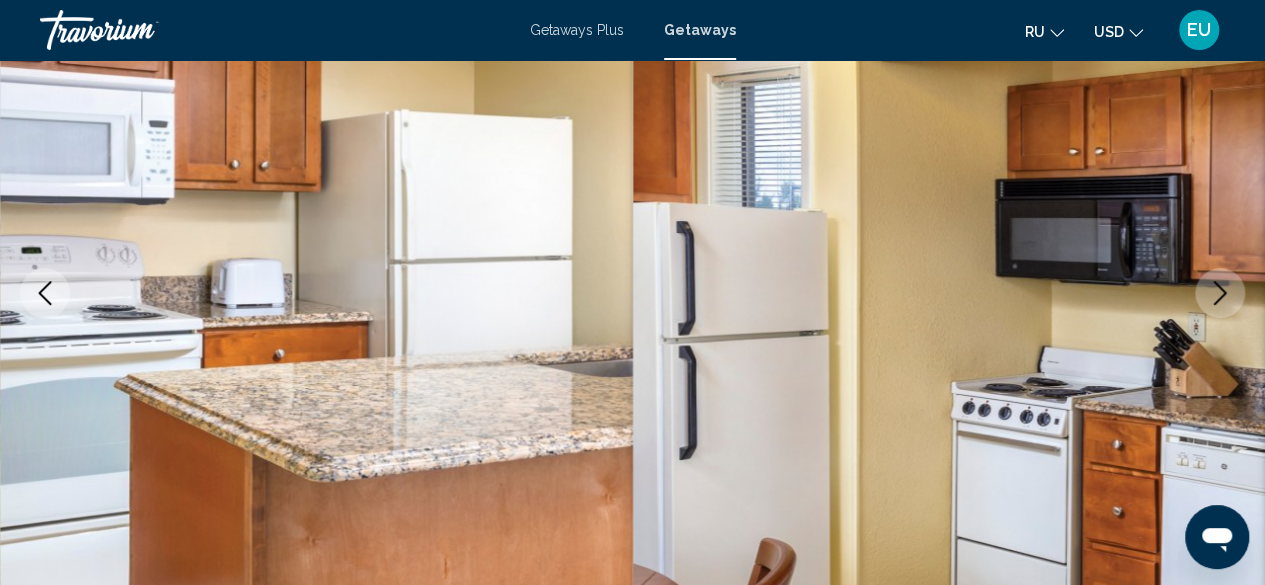 click 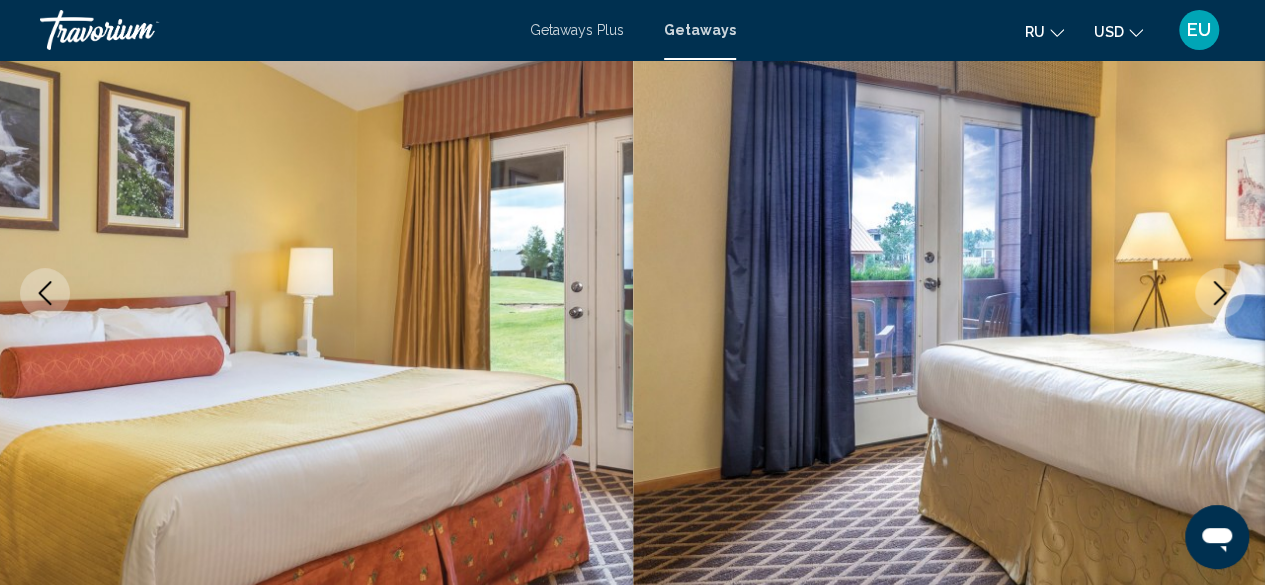 click at bounding box center (1220, 293) 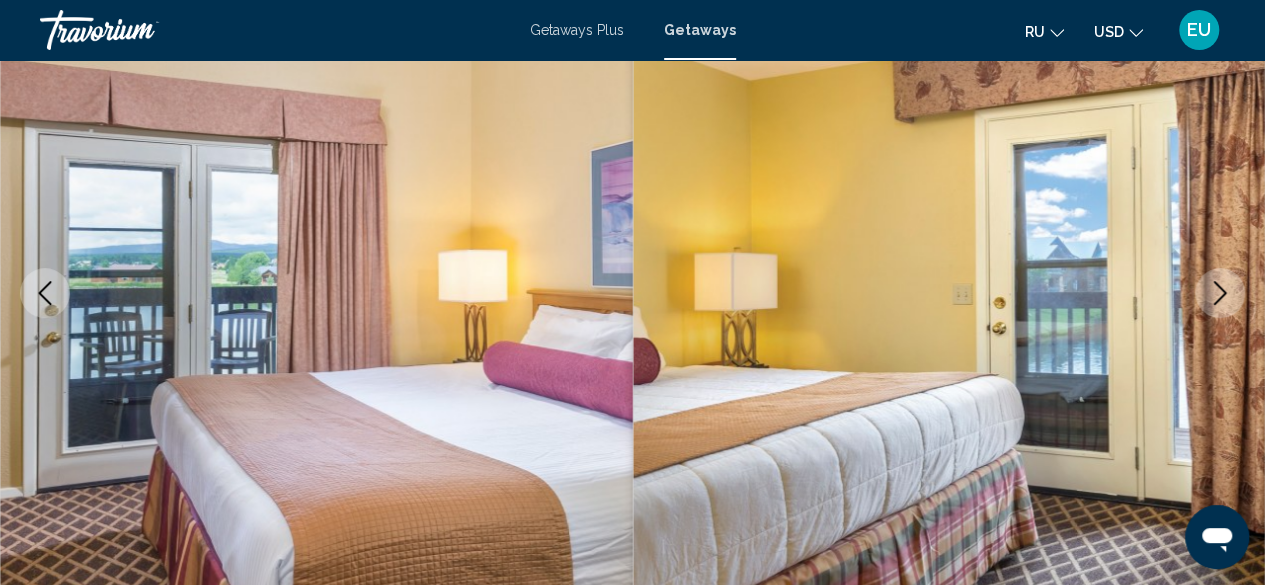 click 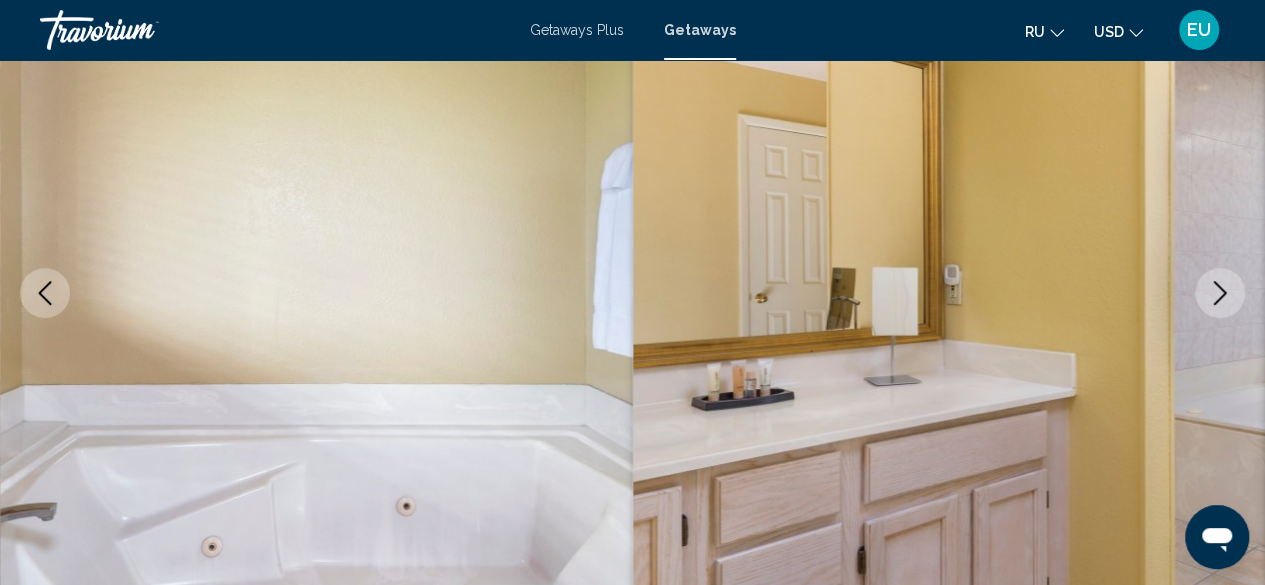 click at bounding box center [1220, 293] 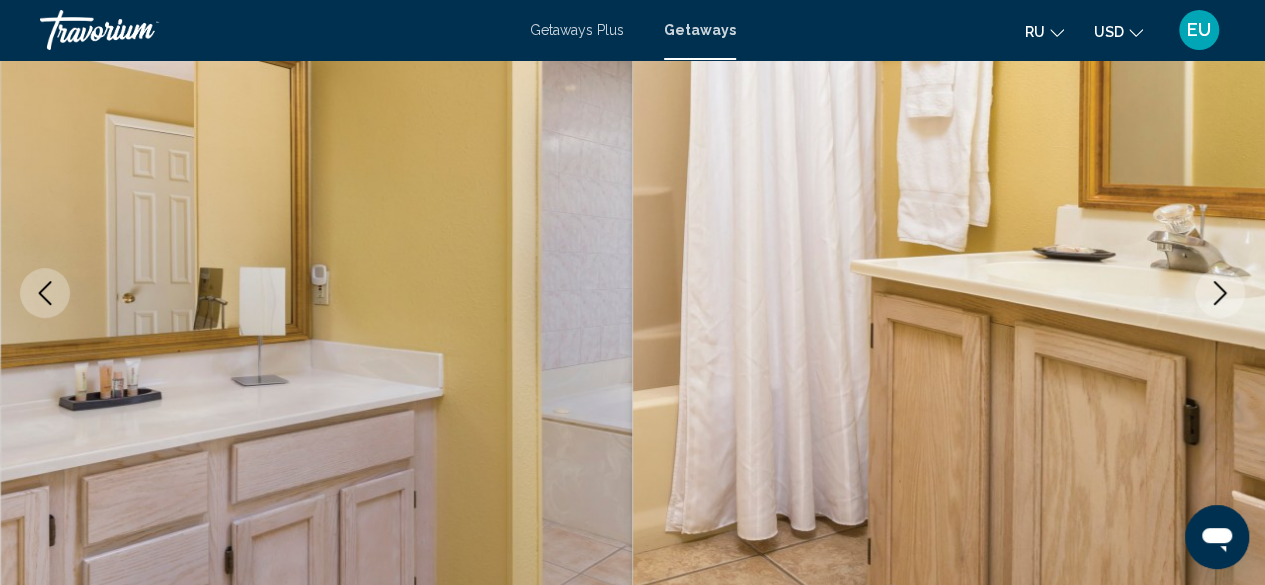 click 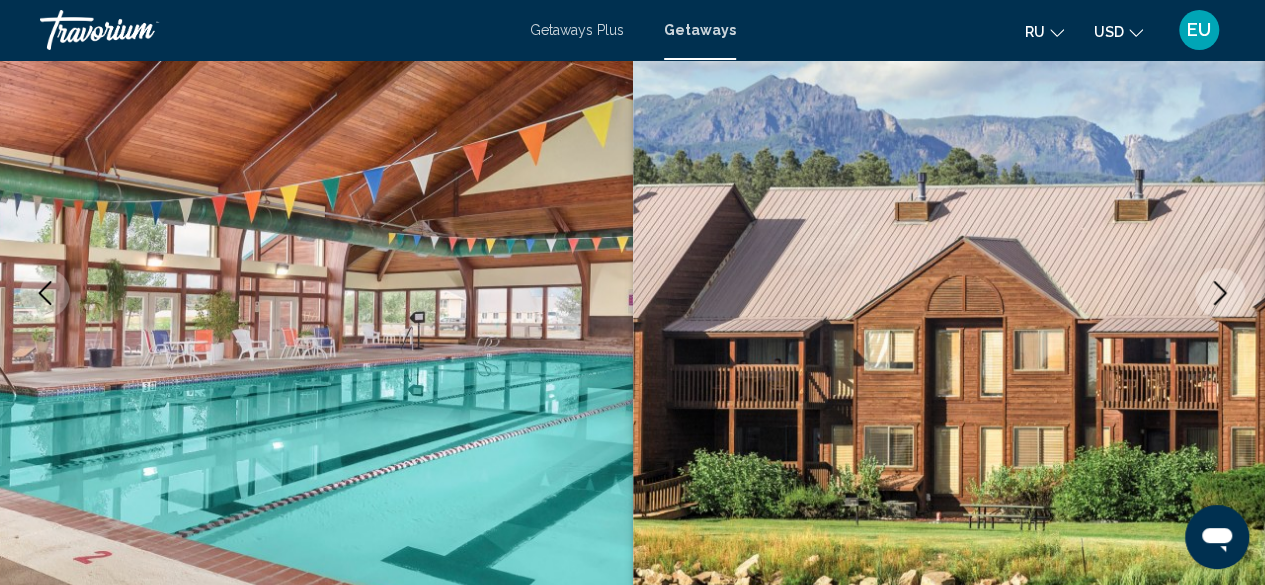 click 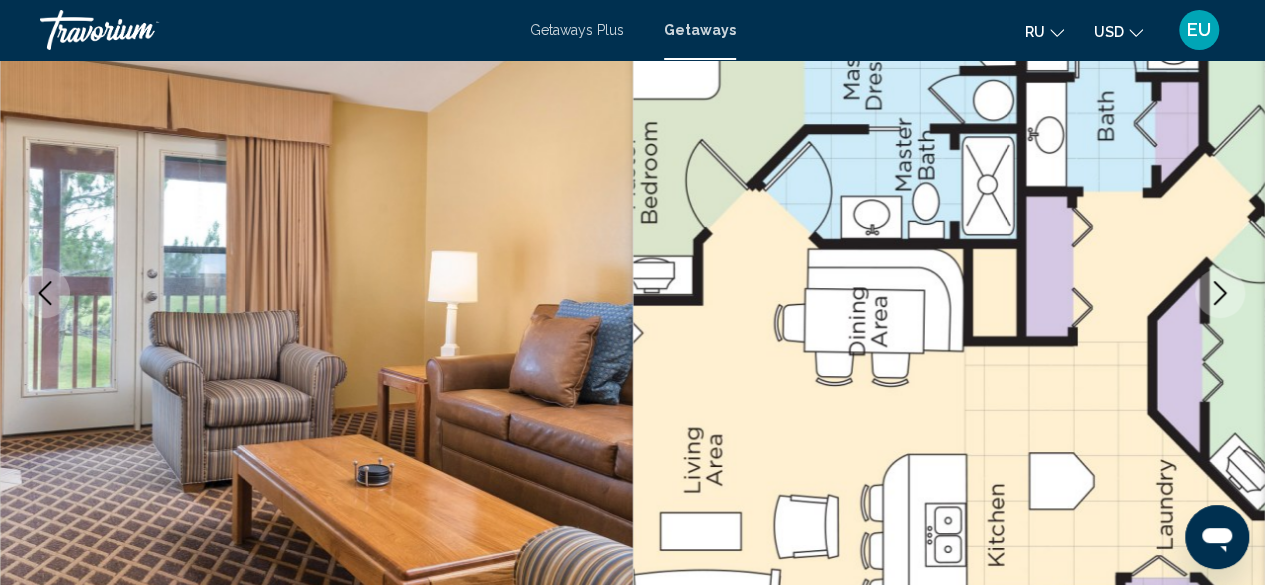 scroll, scrollTop: 0, scrollLeft: 0, axis: both 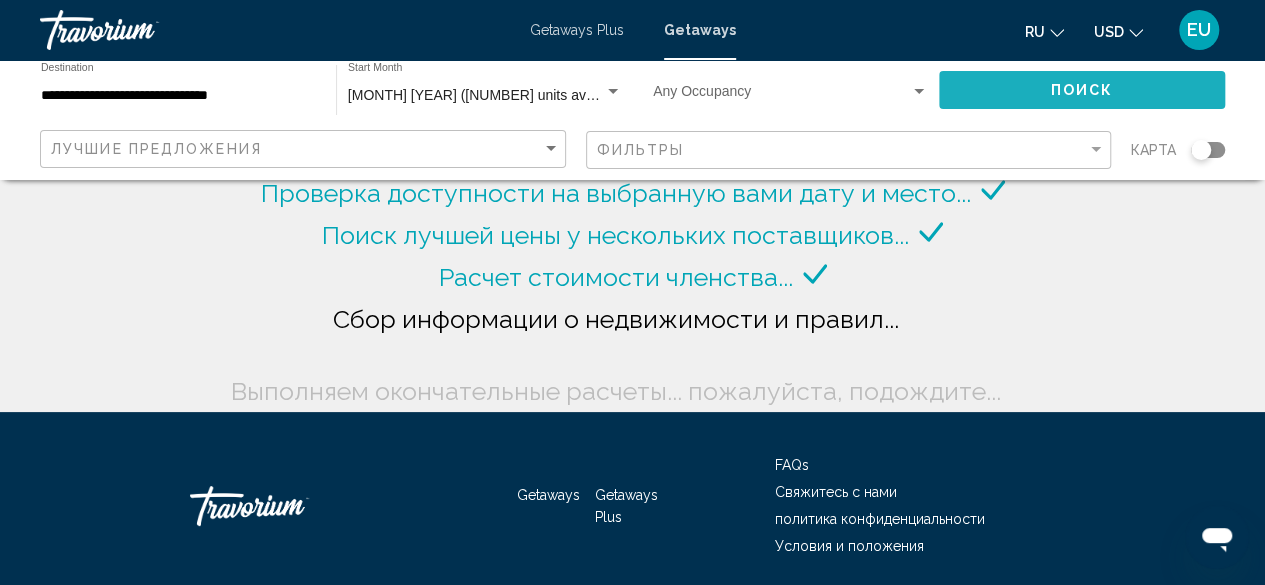 click on "Поиск" 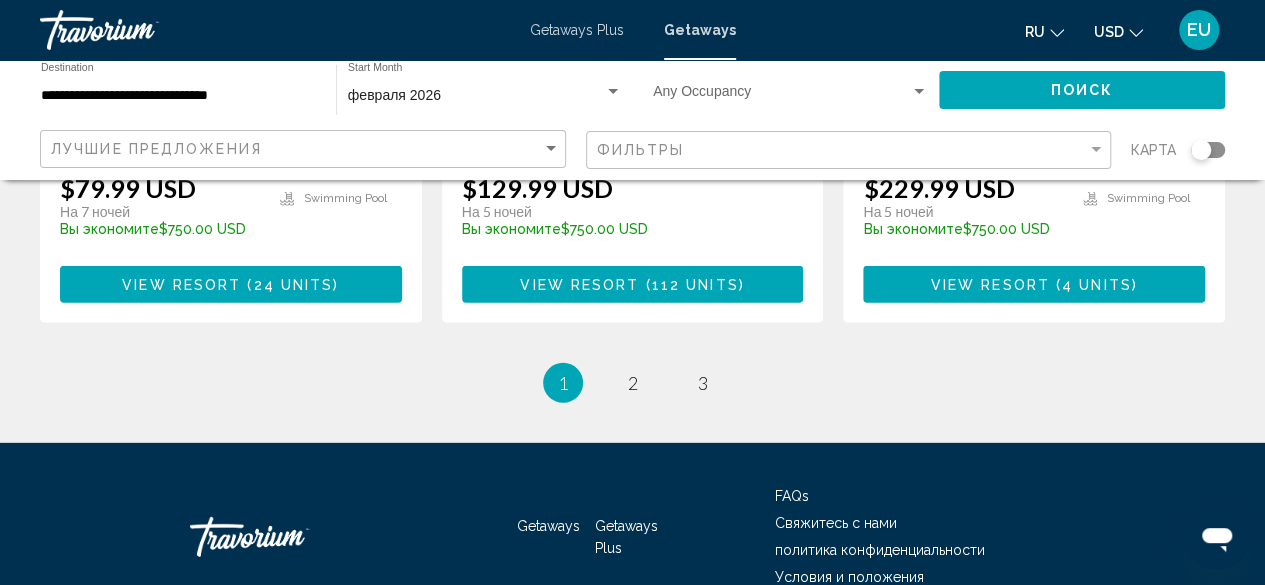 scroll, scrollTop: 2762, scrollLeft: 0, axis: vertical 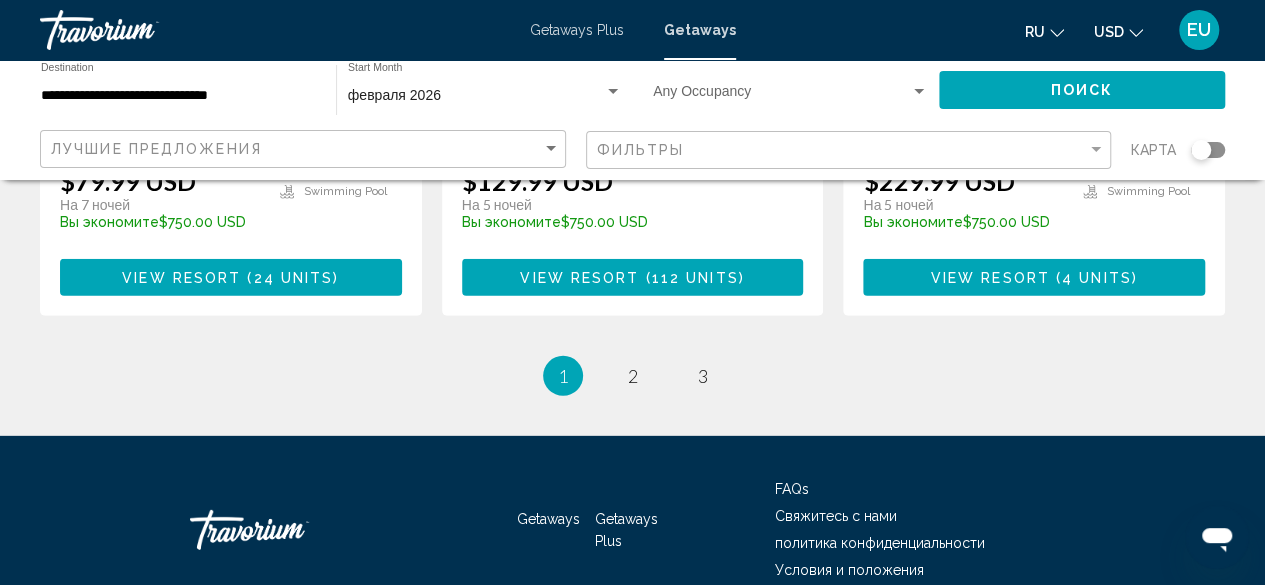 click on "1 / 3  You're on page  1 page  2 page  3" at bounding box center [632, 376] 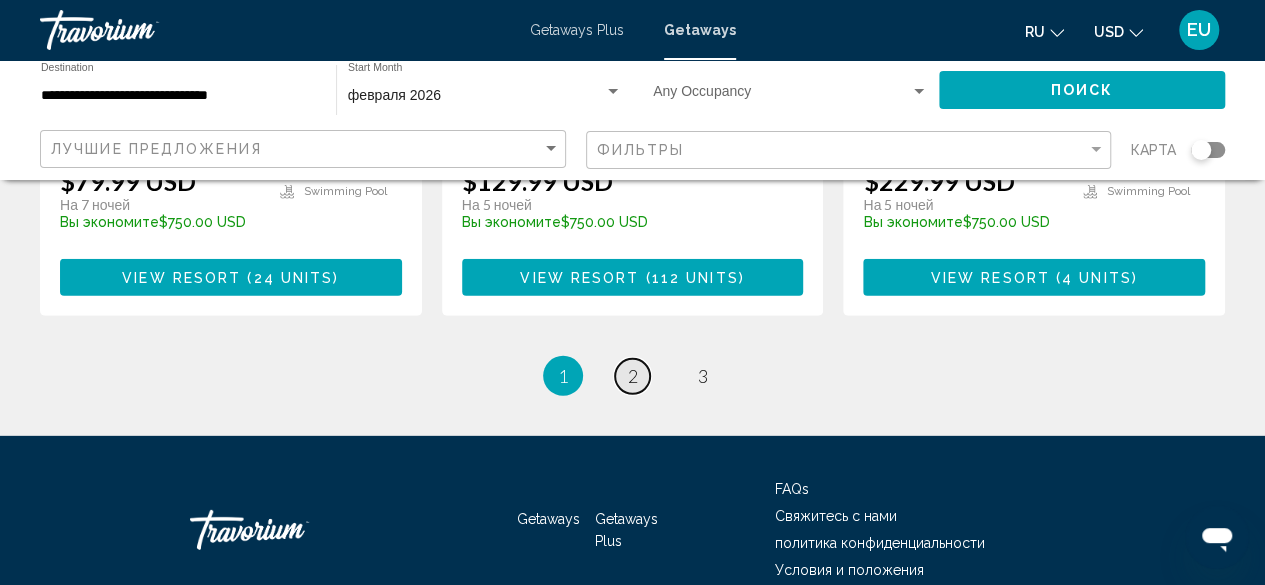 click on "page  2" at bounding box center [632, 376] 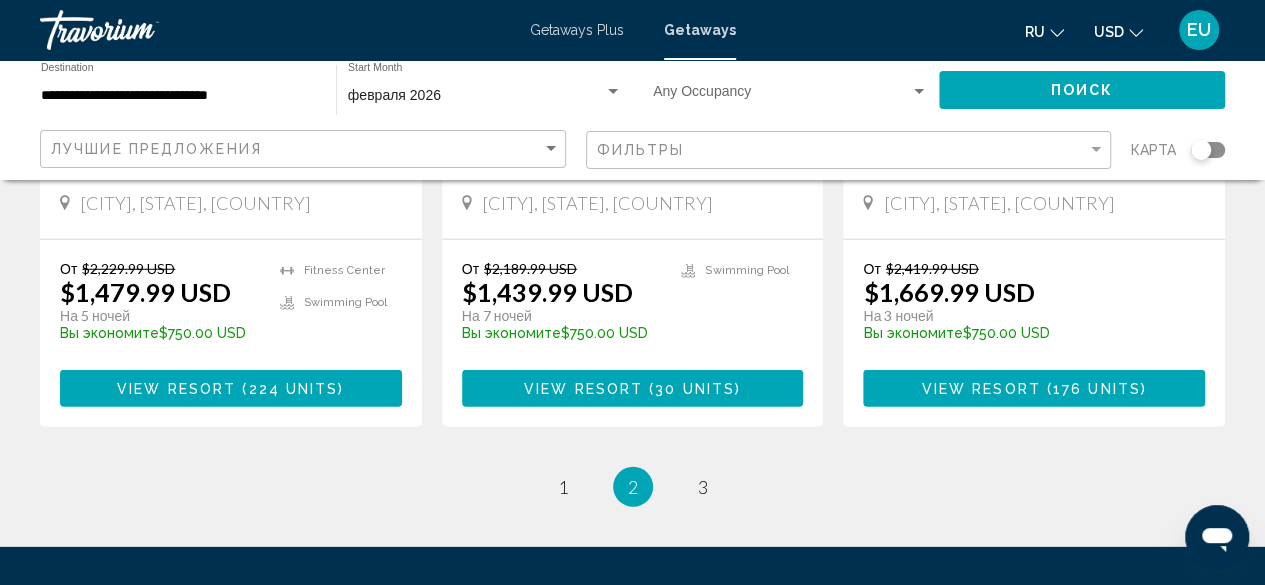 scroll, scrollTop: 2617, scrollLeft: 0, axis: vertical 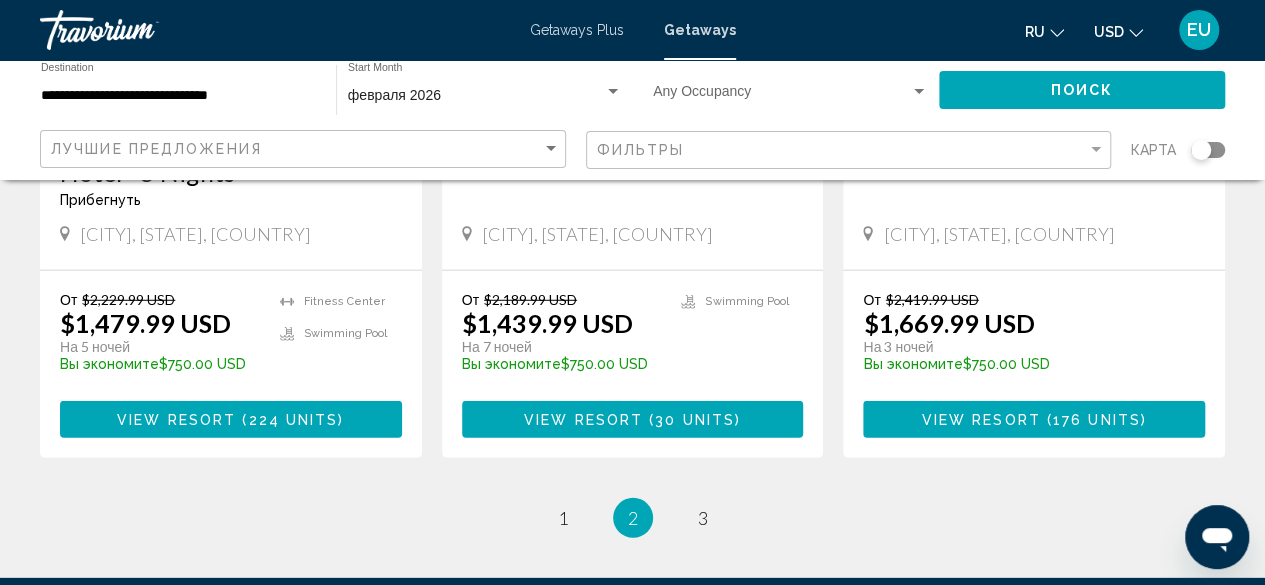 click on "2 / 3  page  1 You're on page  2 page  3" at bounding box center (632, 518) 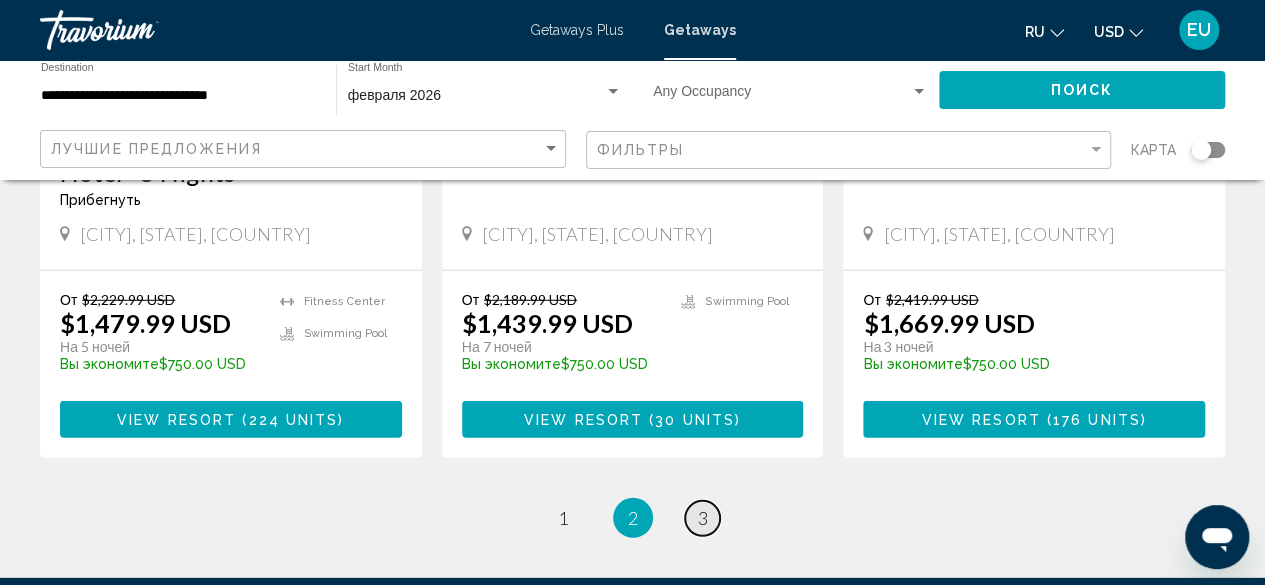 click on "3" at bounding box center (703, 518) 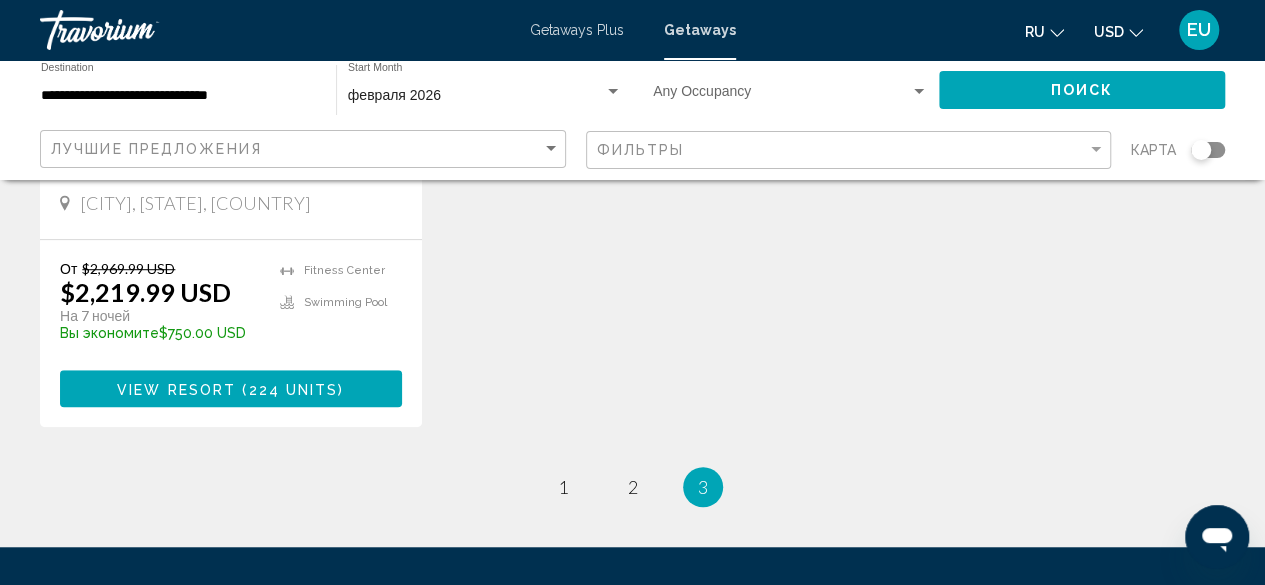 scroll, scrollTop: 513, scrollLeft: 0, axis: vertical 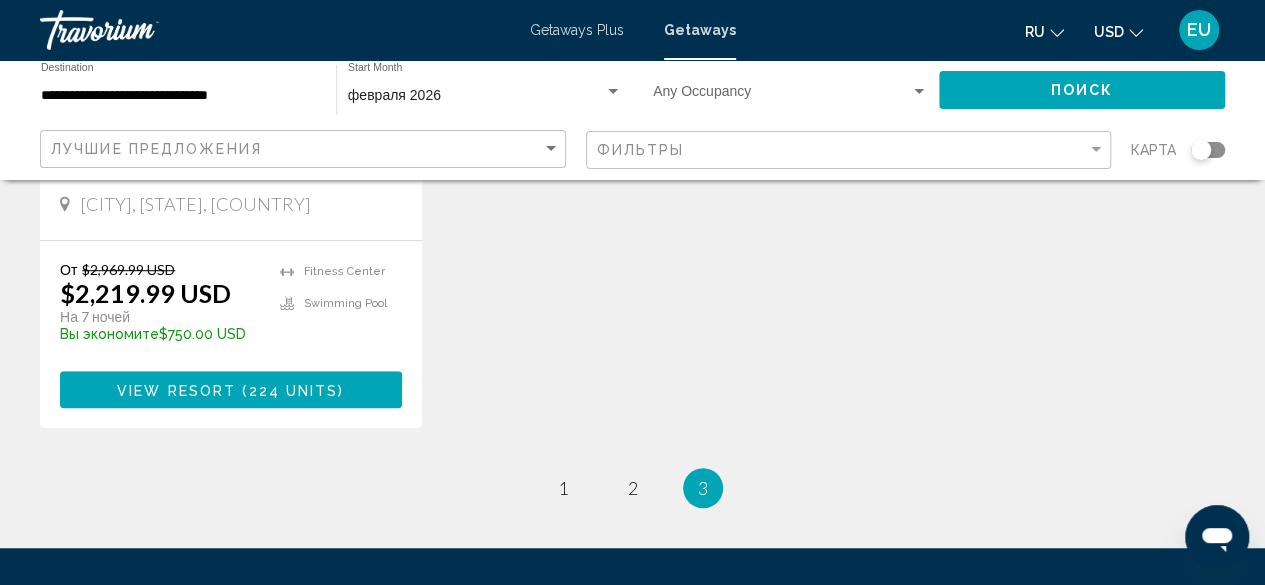 click on "Экономьте до  25%   Highline Vail, A DoubleTree Hotel  Прибегнуть  -  Это курорт только для взрослых
Vail, [STATE], [COUNTRY] От $[PRICE] USD $[PRICE] USD На [NUMBER] ночей Вы экономите  $[PRICE] USD   temp
Fitness Center
Swimming Pool View Resort    ( [NUMBER] units )  Нет результатов по вашим фильтрам." at bounding box center (632, 112) 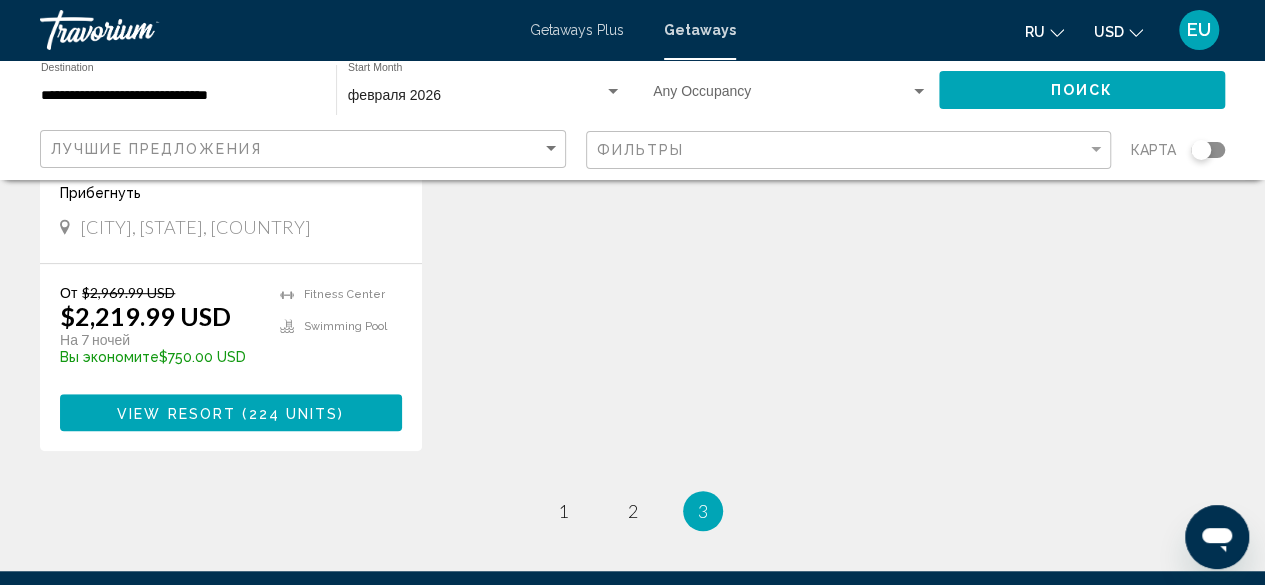 scroll, scrollTop: 491, scrollLeft: 0, axis: vertical 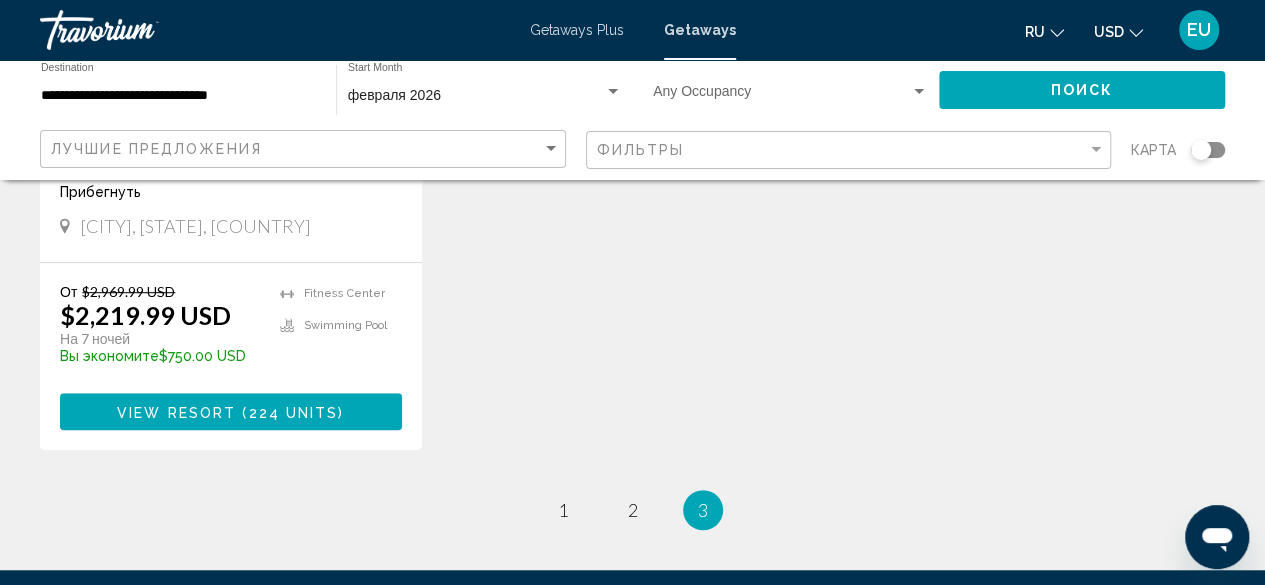 click on "**********" 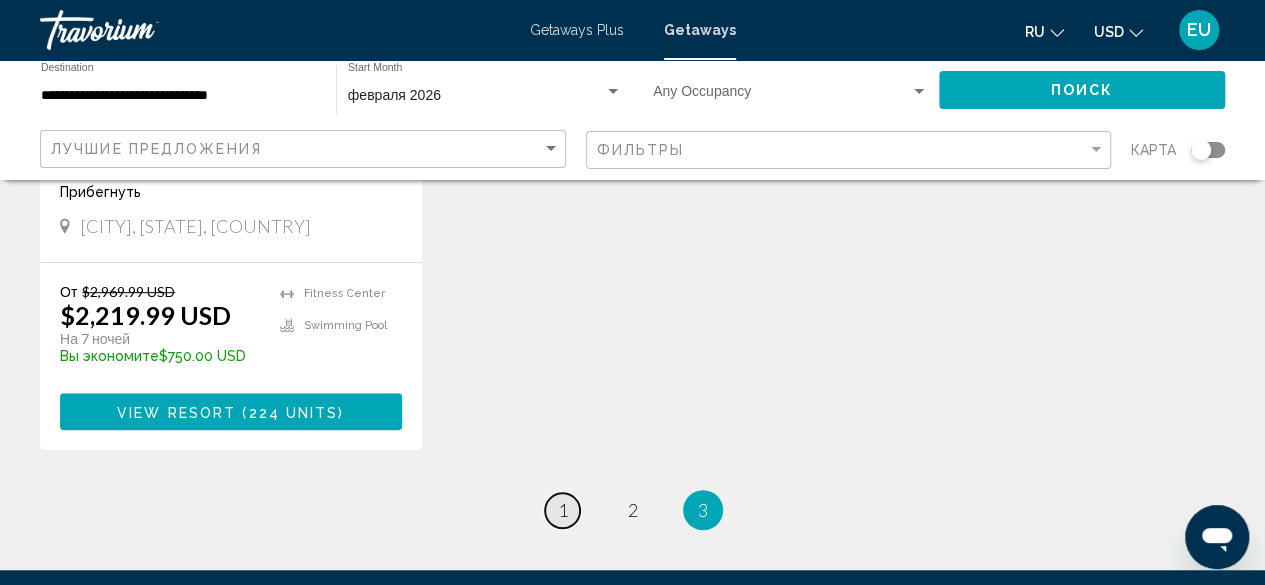 click on "page  1" at bounding box center [562, 510] 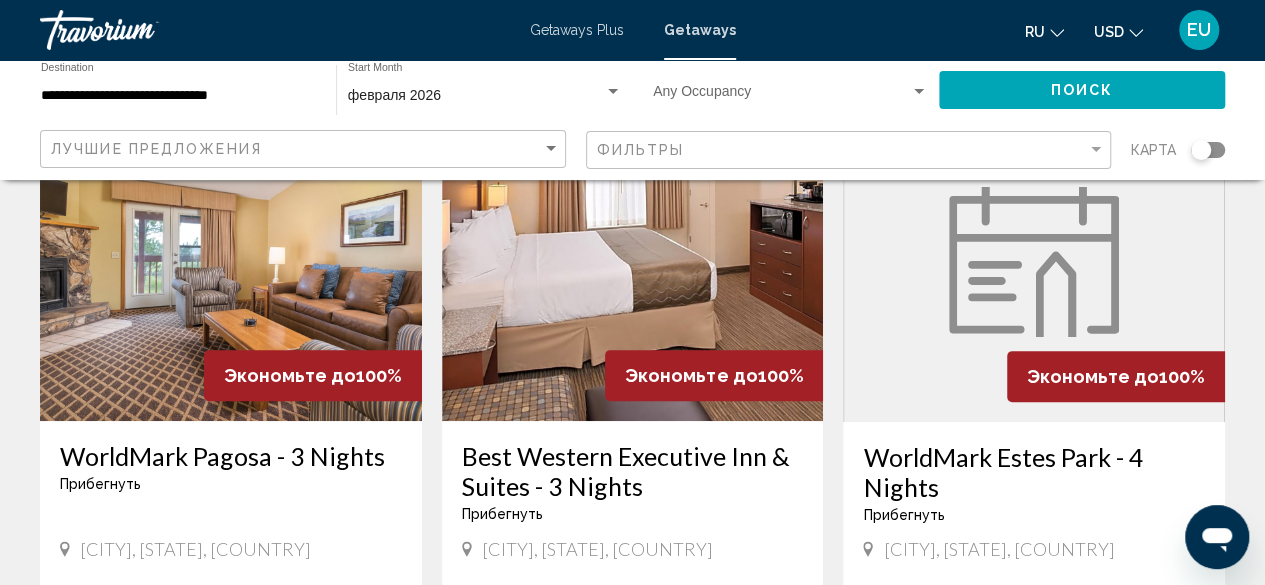 scroll, scrollTop: 168, scrollLeft: 0, axis: vertical 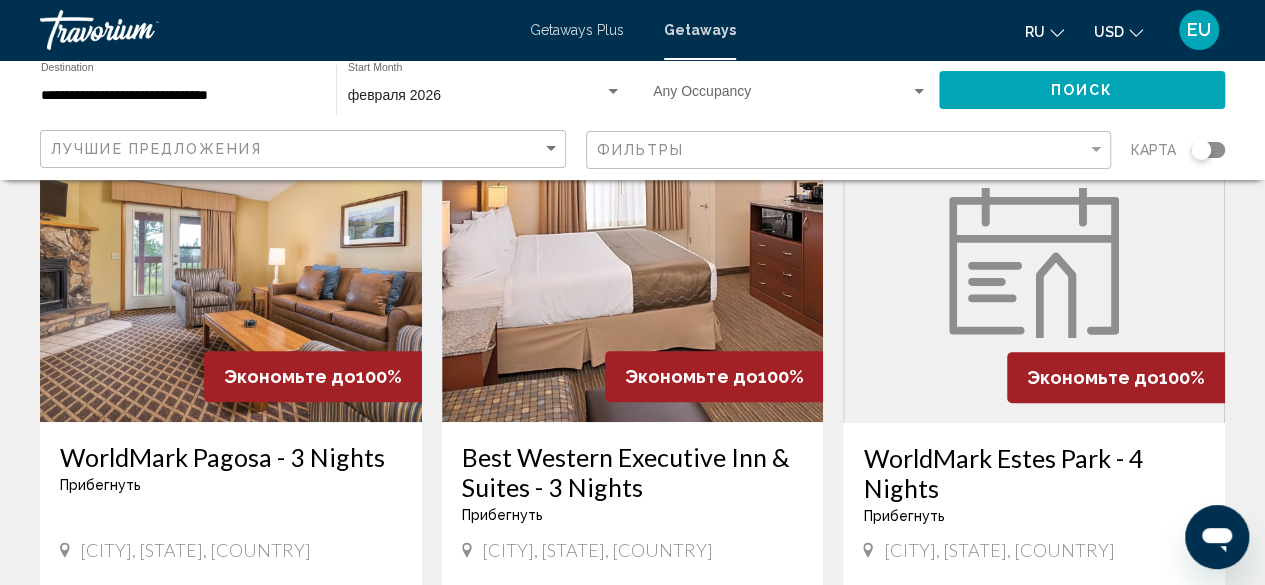 click on "WorldMark Estes Park - 4 Nights" at bounding box center (1034, 473) 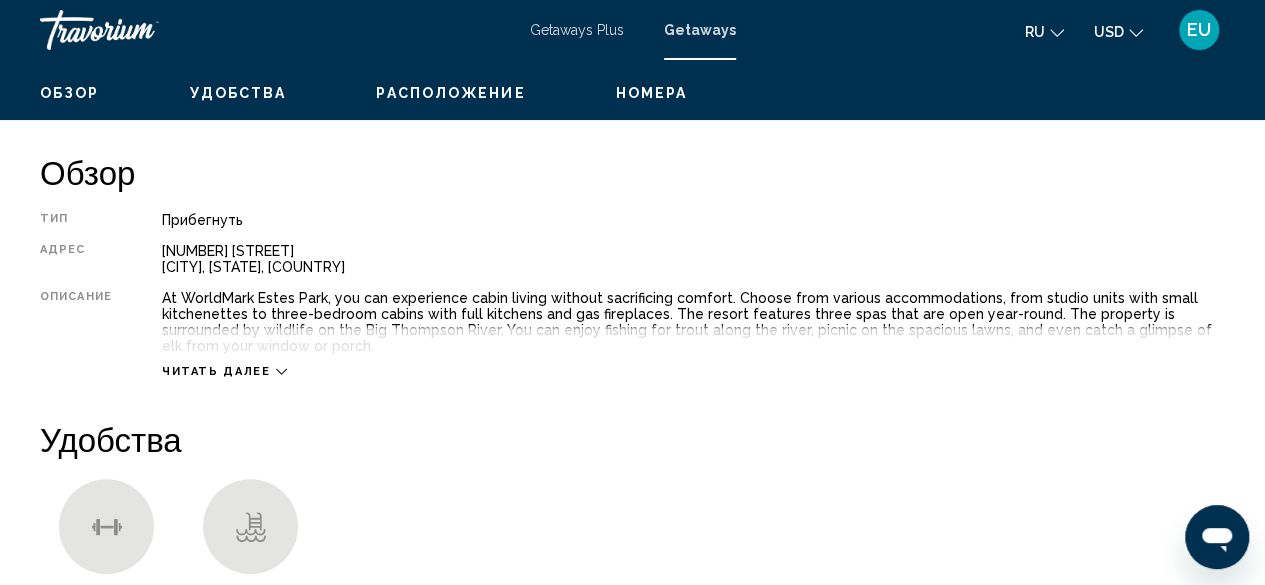 scroll, scrollTop: 0, scrollLeft: 0, axis: both 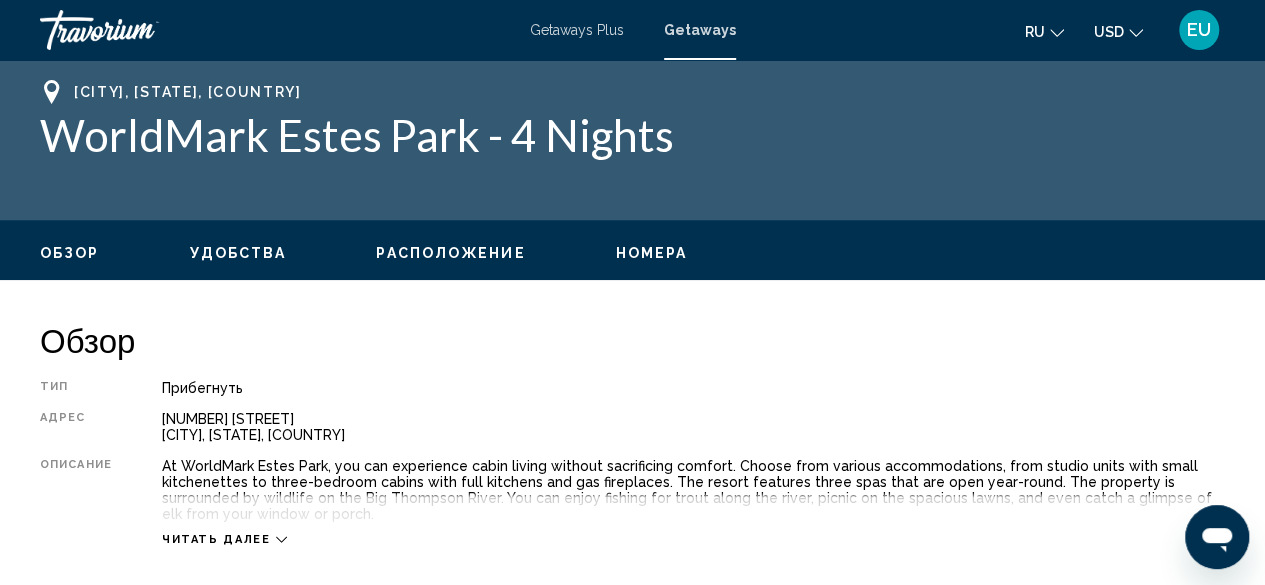 click on "Номера" at bounding box center (652, 253) 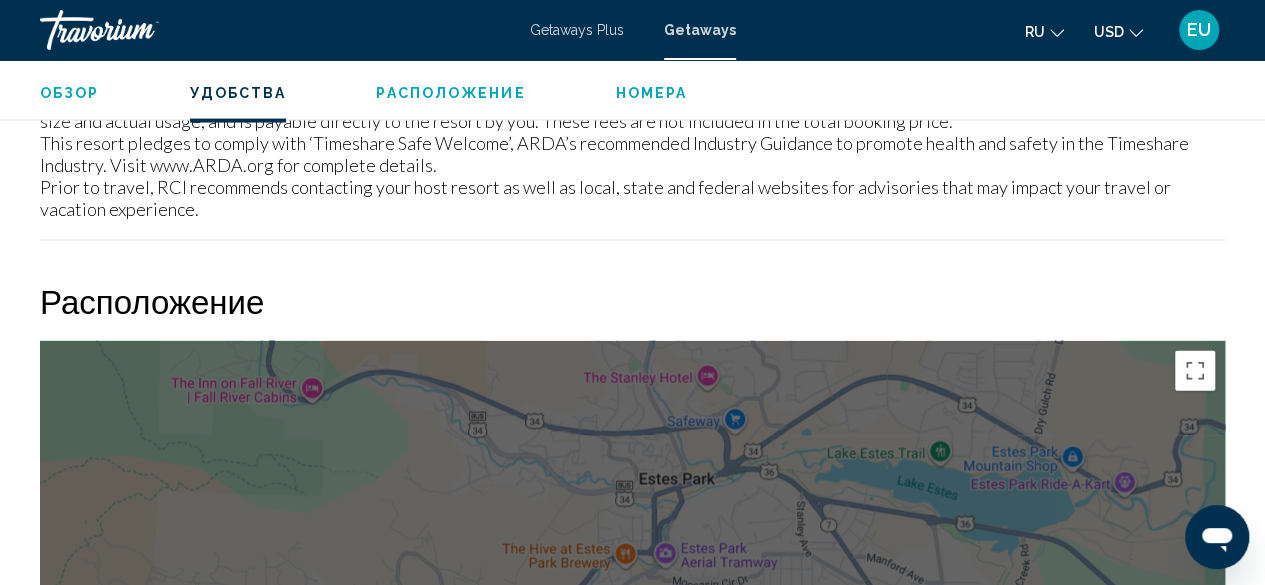 scroll, scrollTop: 2040, scrollLeft: 0, axis: vertical 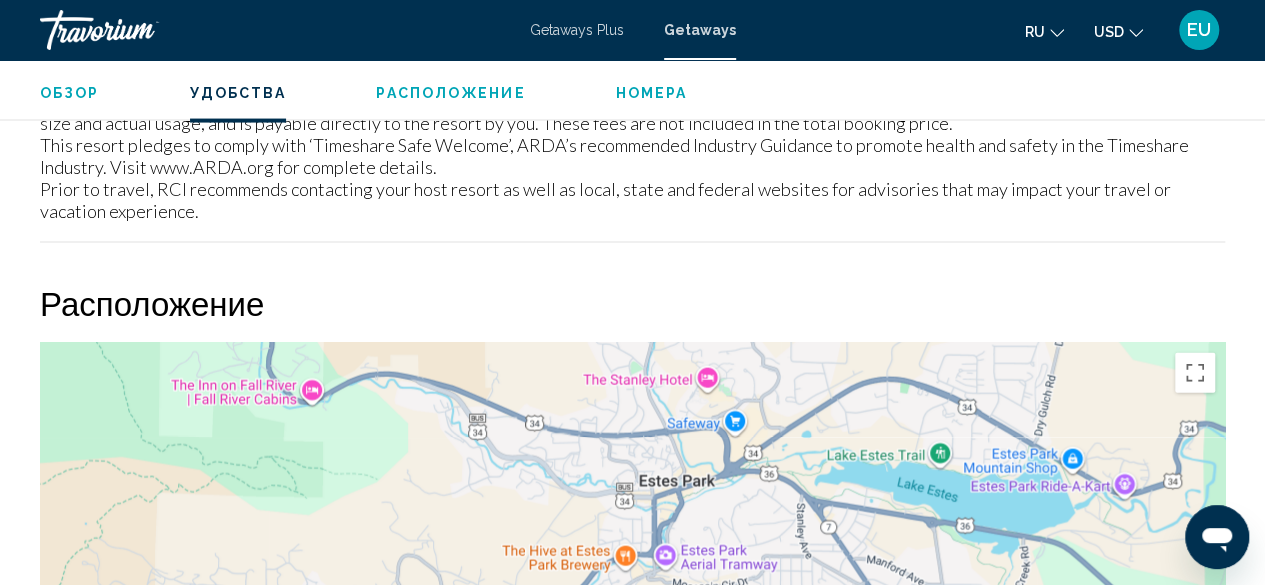 click on "Номера" at bounding box center [652, 93] 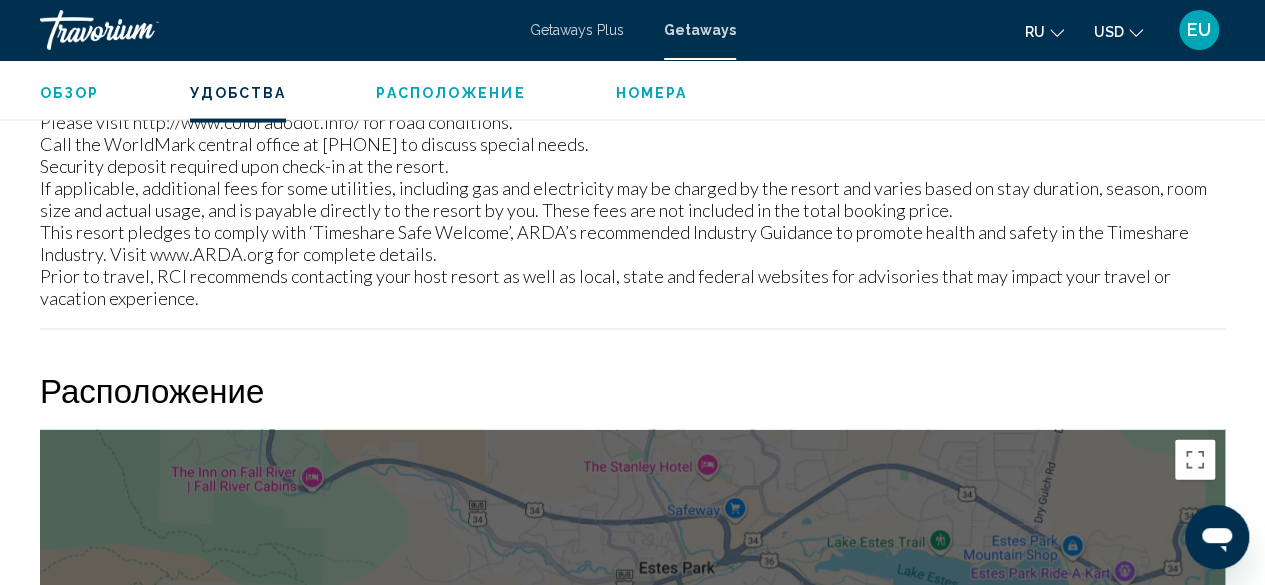 scroll, scrollTop: 1949, scrollLeft: 0, axis: vertical 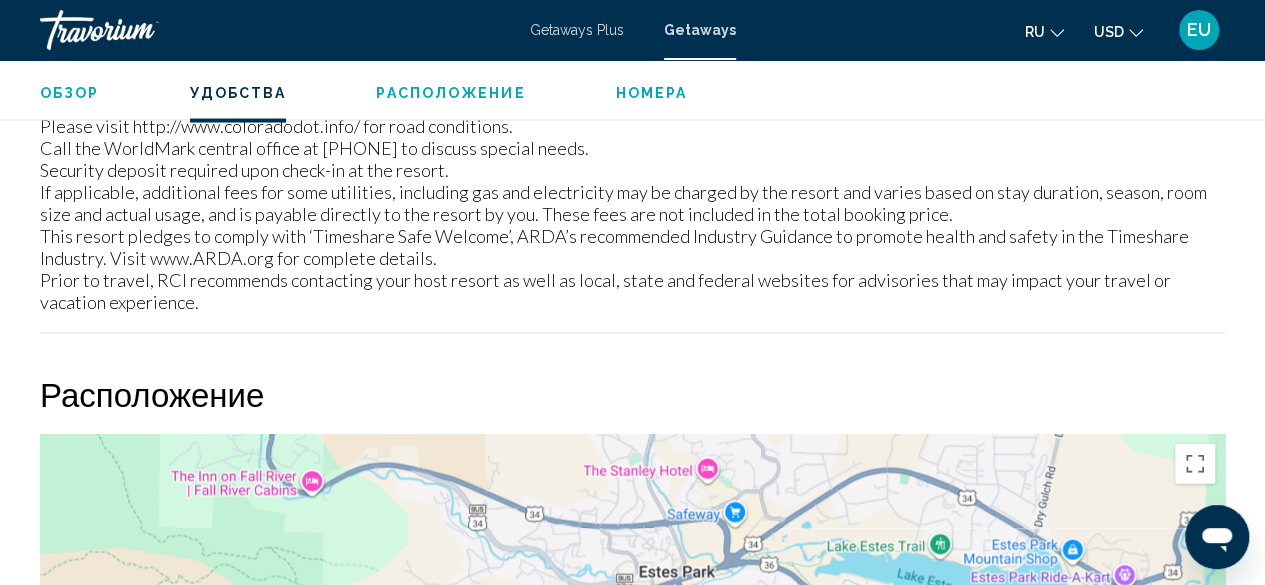 click on "Обзор" at bounding box center (70, 93) 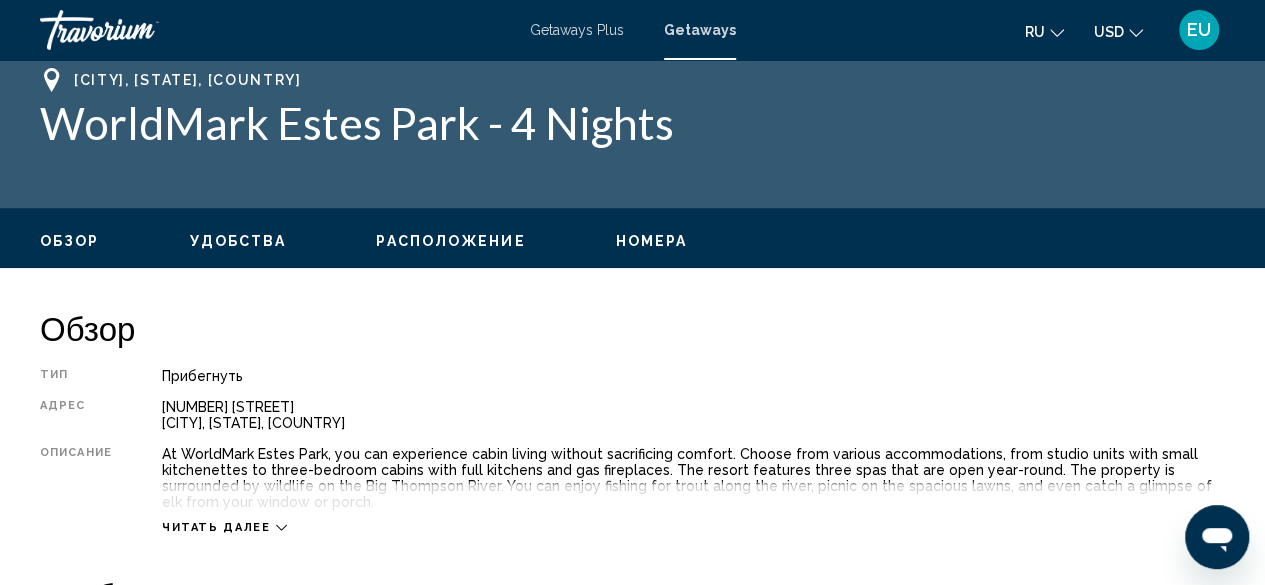 scroll, scrollTop: 0, scrollLeft: 0, axis: both 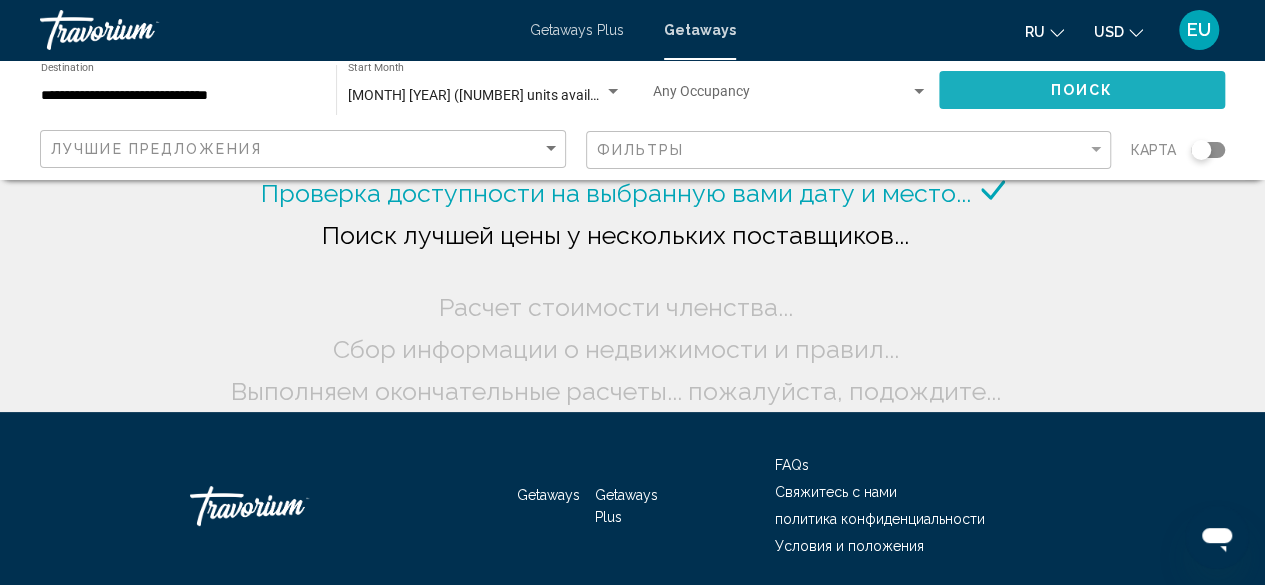 click on "Поиск" 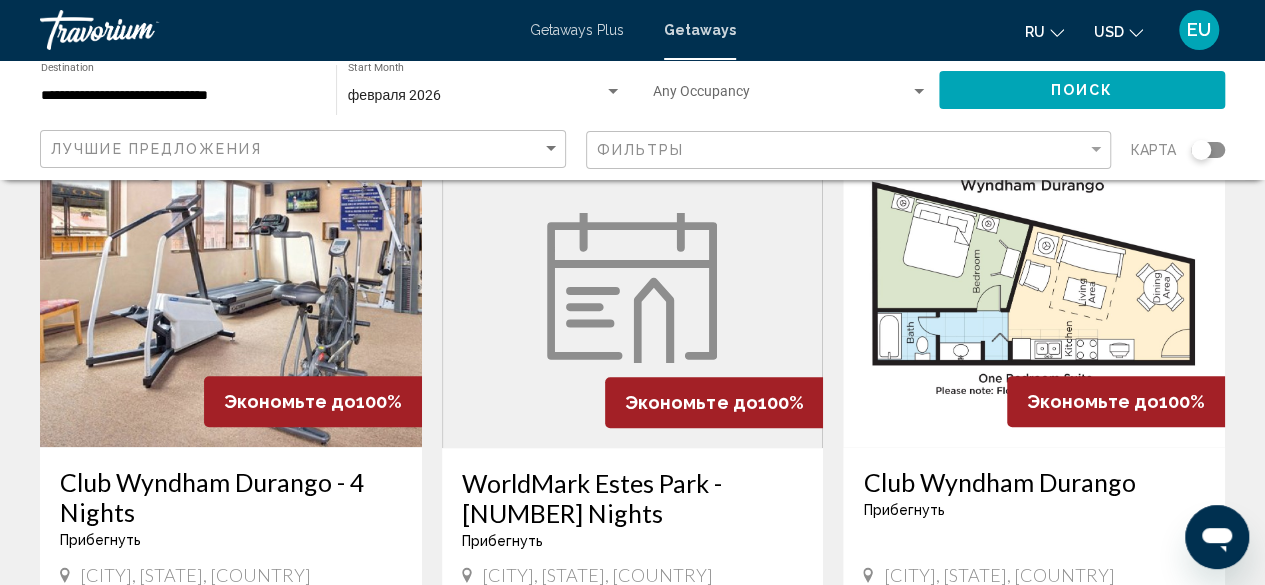 scroll, scrollTop: 863, scrollLeft: 0, axis: vertical 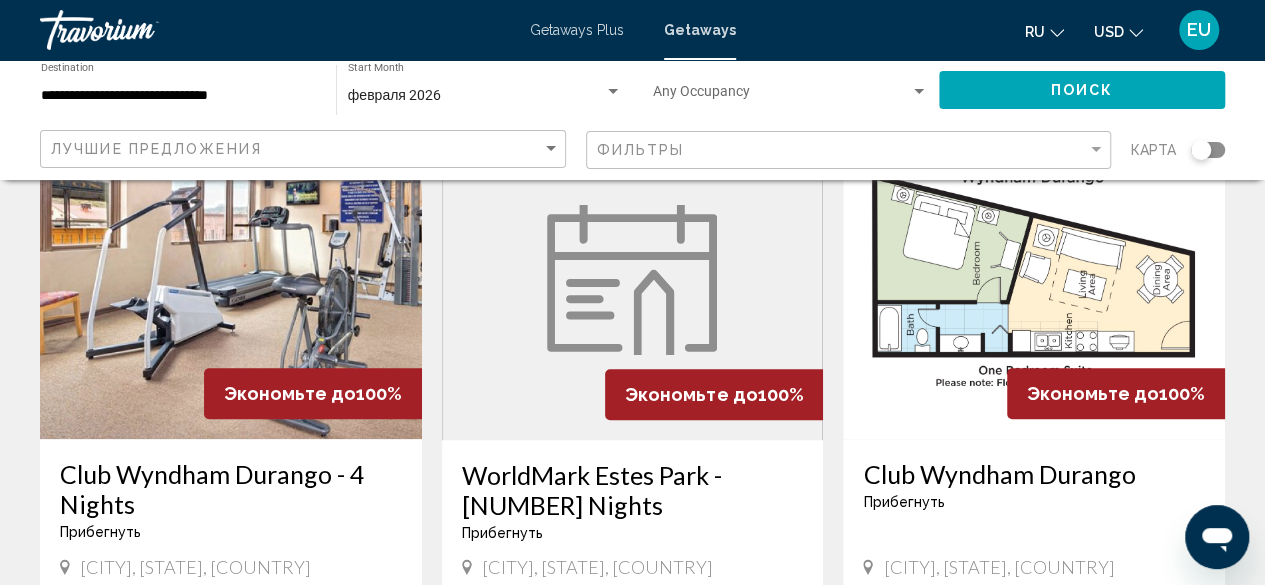 type 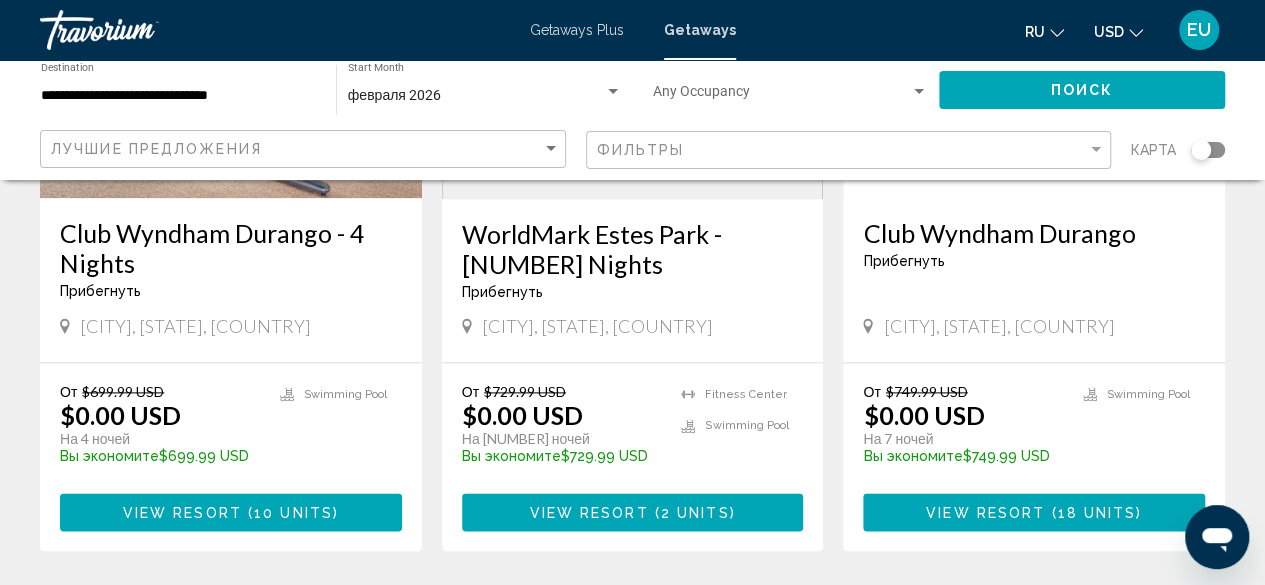 scroll, scrollTop: 1130, scrollLeft: 0, axis: vertical 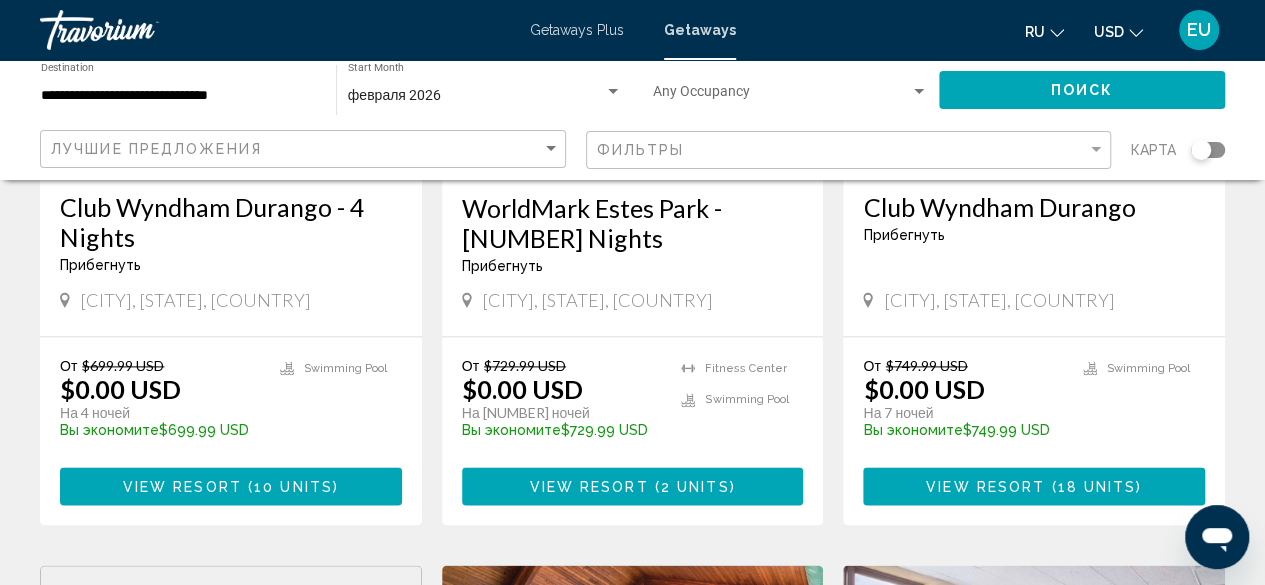 click on "( 2 units )" at bounding box center (692, 487) 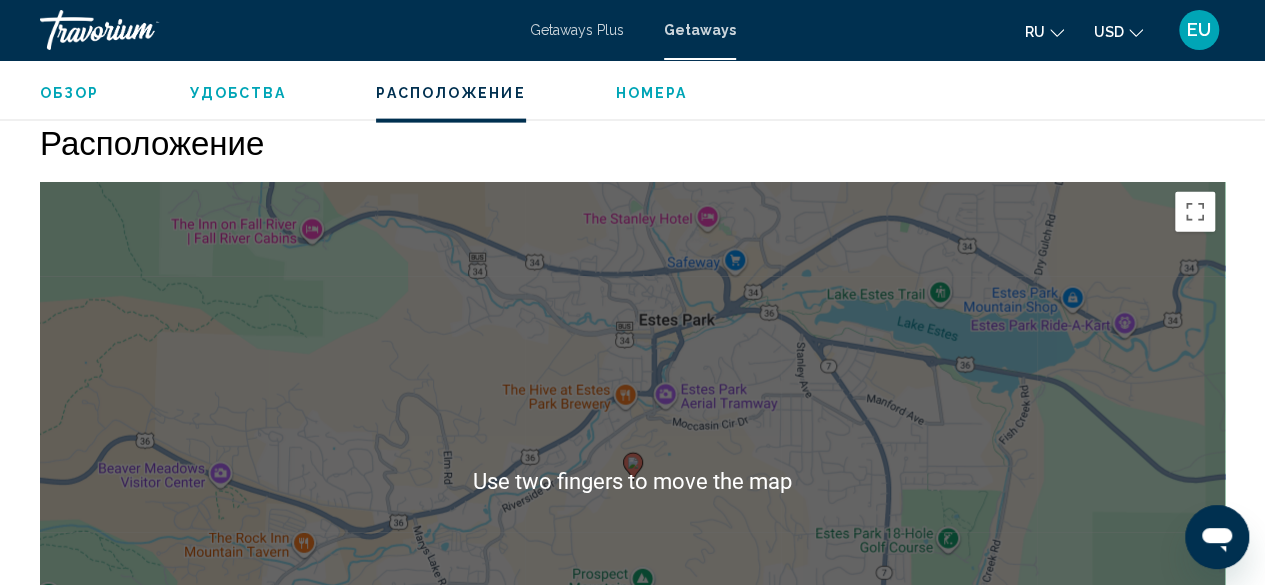 scroll, scrollTop: 2204, scrollLeft: 0, axis: vertical 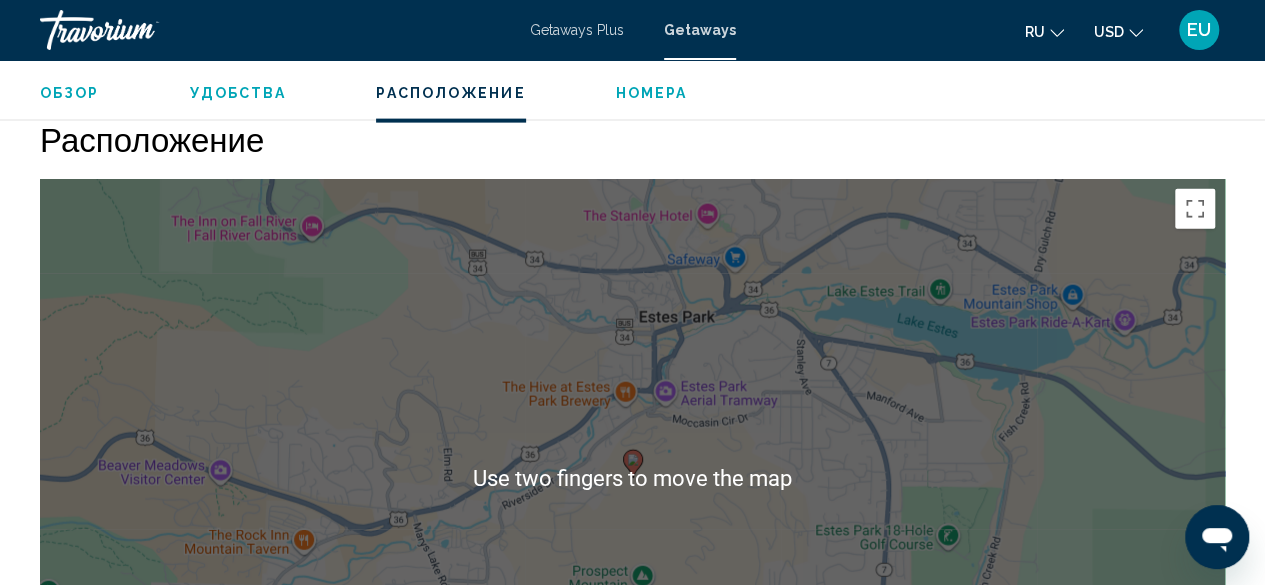 click on "To activate drag with keyboard, press Alt + Enter. Once in keyboard drag state, use the arrow keys to move the marker. To complete the drag, press the Enter key. To cancel, press Escape." at bounding box center [632, 479] 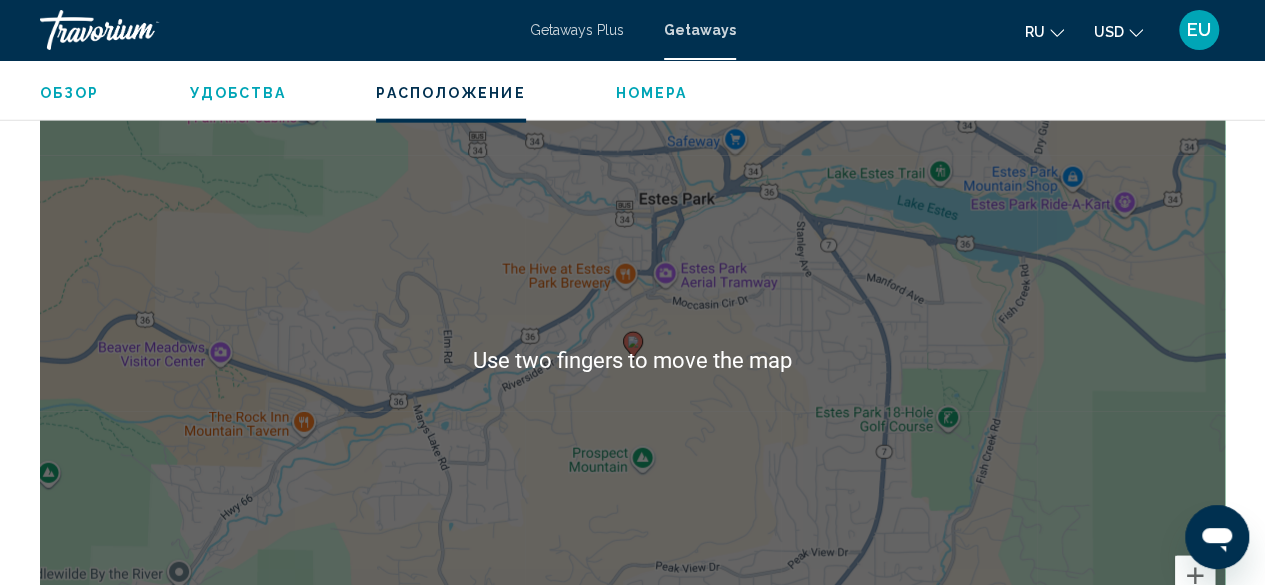 scroll, scrollTop: 2328, scrollLeft: 0, axis: vertical 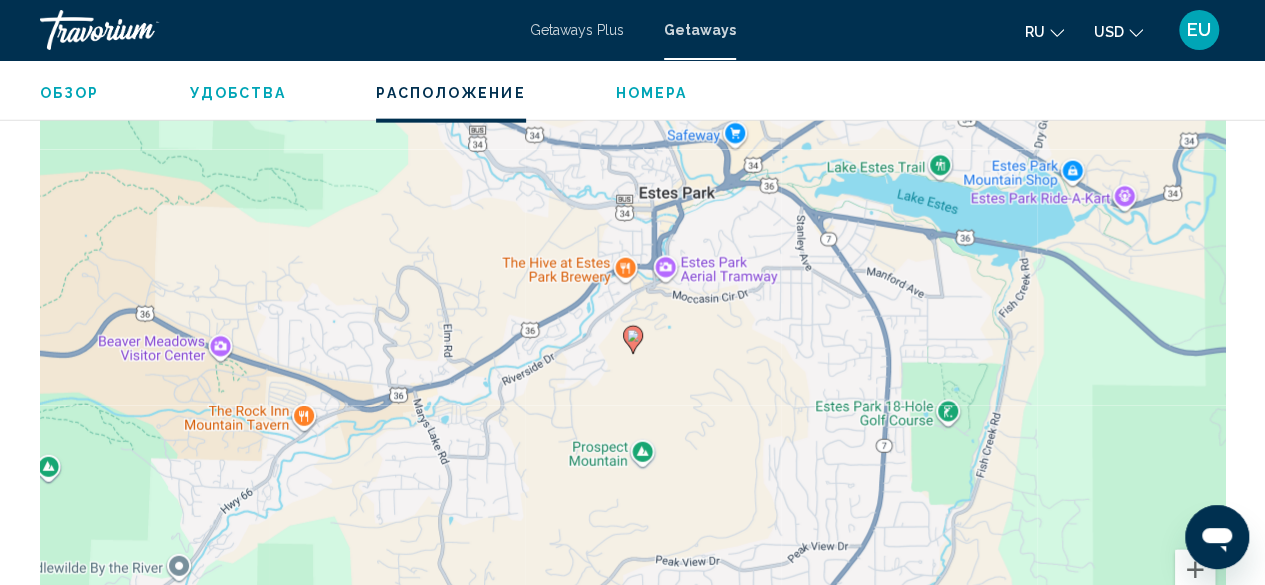 click on "To activate drag with keyboard, press Alt + Enter. Once in keyboard drag state, use the arrow keys to move the marker. To complete the drag, press the Enter key. To cancel, press Escape." at bounding box center (632, 355) 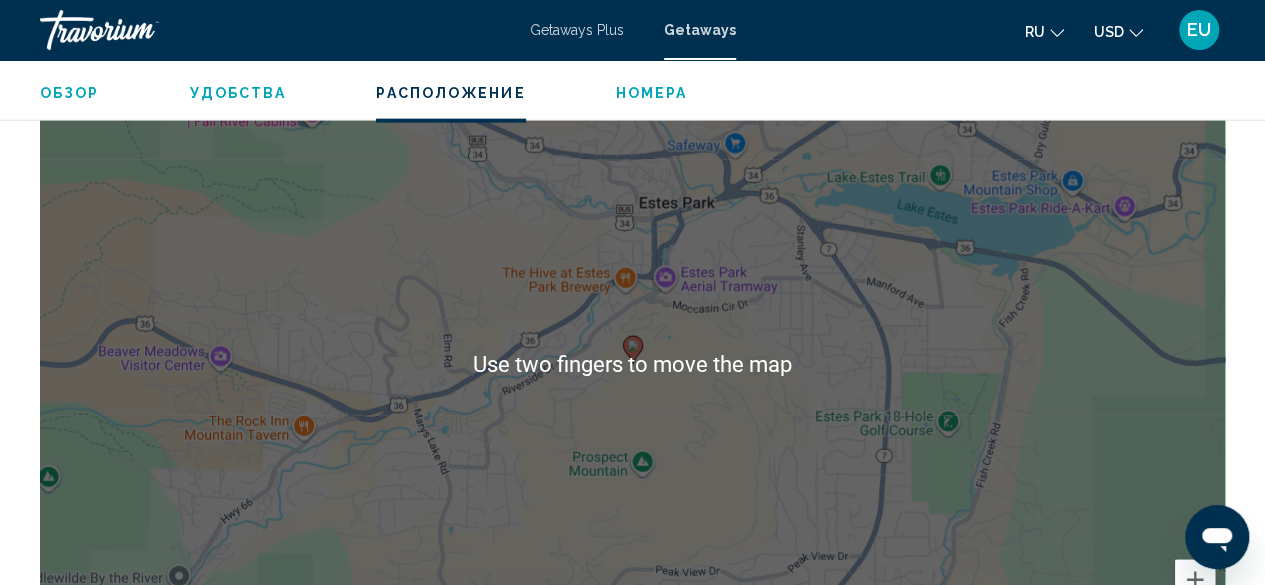 scroll, scrollTop: 2315, scrollLeft: 0, axis: vertical 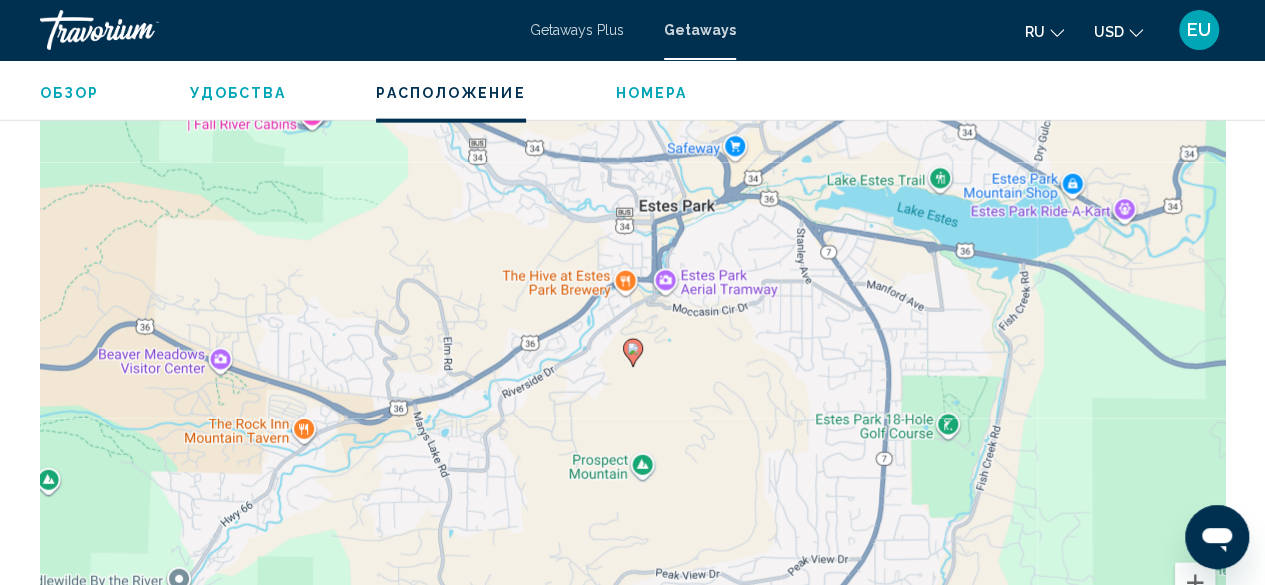 click on "To activate drag with keyboard, press Alt + Enter. Once in keyboard drag state, use the arrow keys to move the marker. To complete the drag, press the Enter key. To cancel, press Escape." at bounding box center [632, 368] 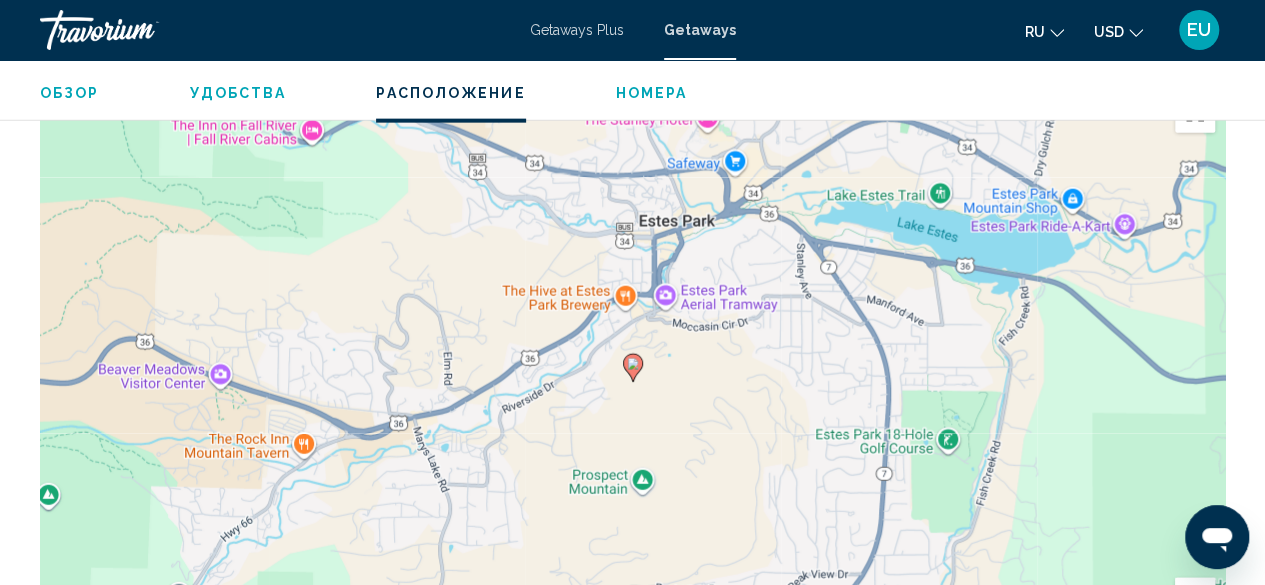 scroll, scrollTop: 2300, scrollLeft: 0, axis: vertical 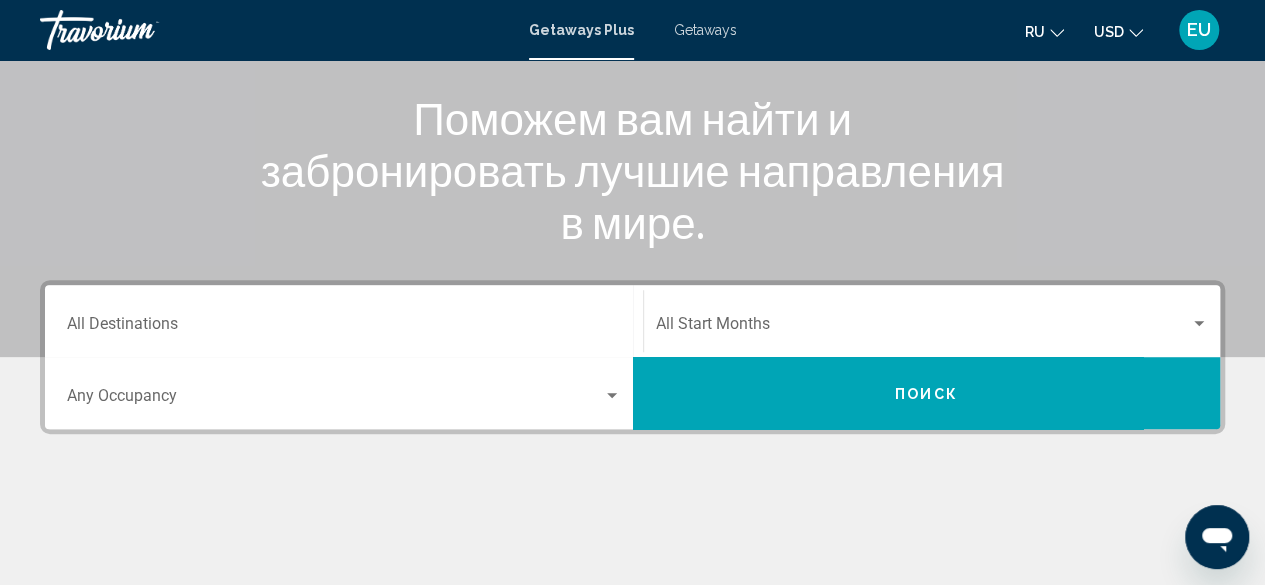 click on "Destination All Destinations" at bounding box center [344, 328] 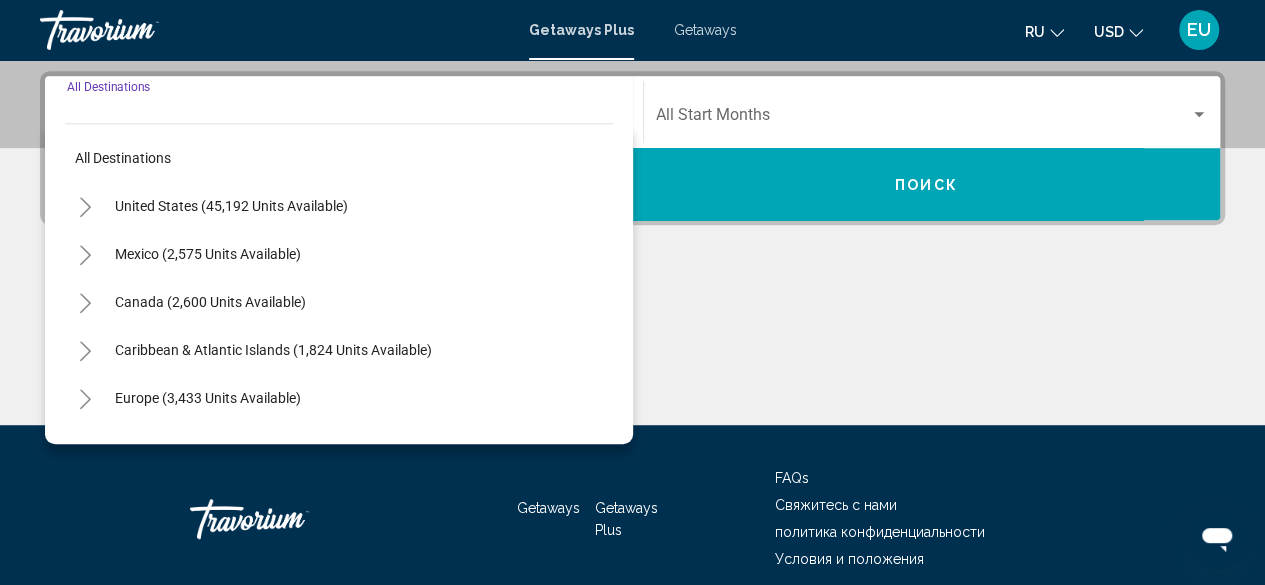scroll, scrollTop: 458, scrollLeft: 0, axis: vertical 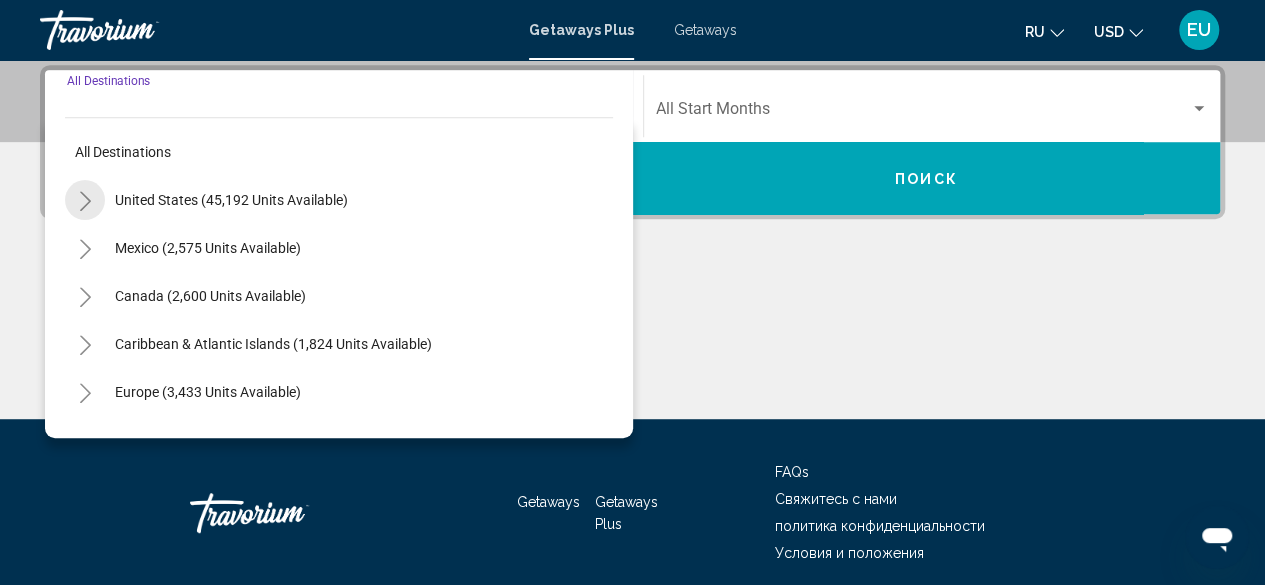 click 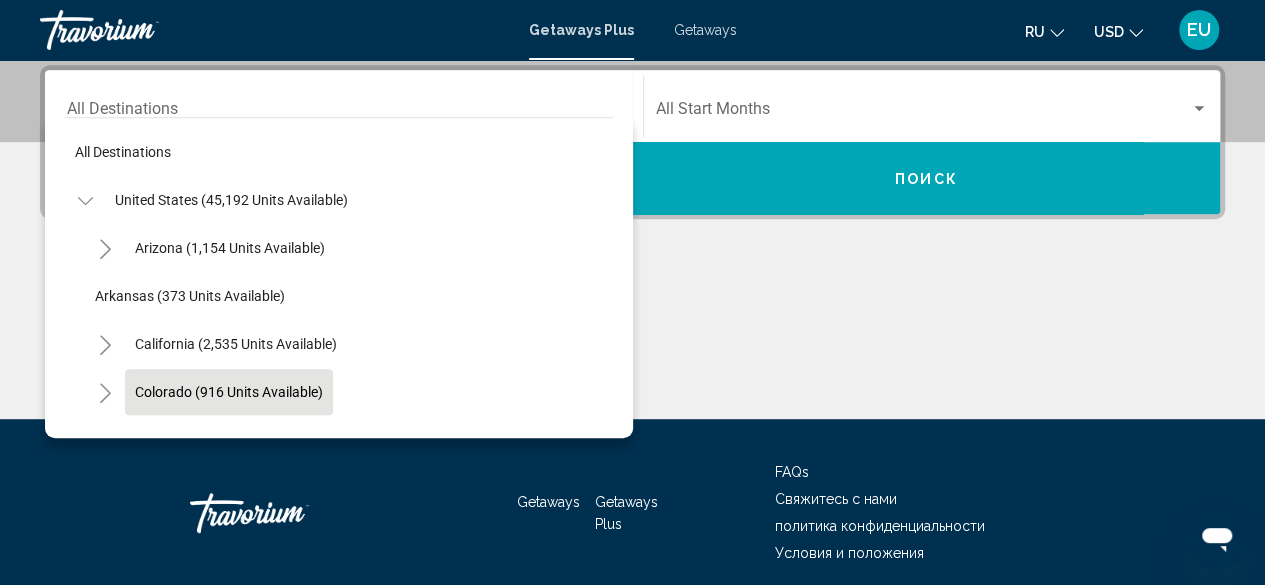 click on "Colorado (916 units available)" 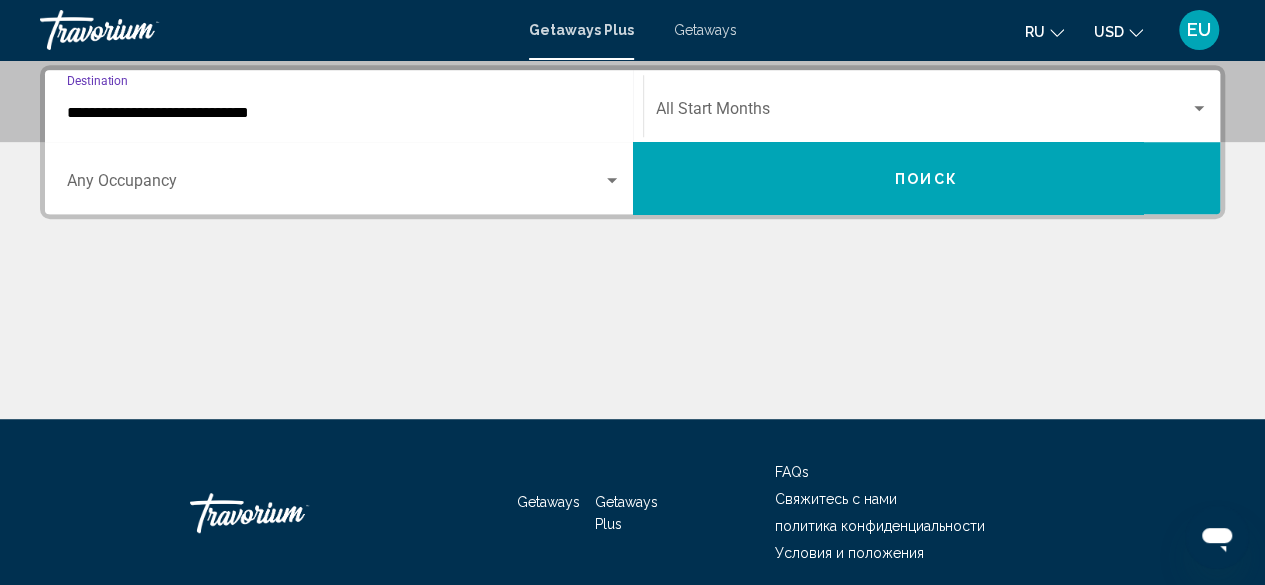 click on "Start Month All Start Months" 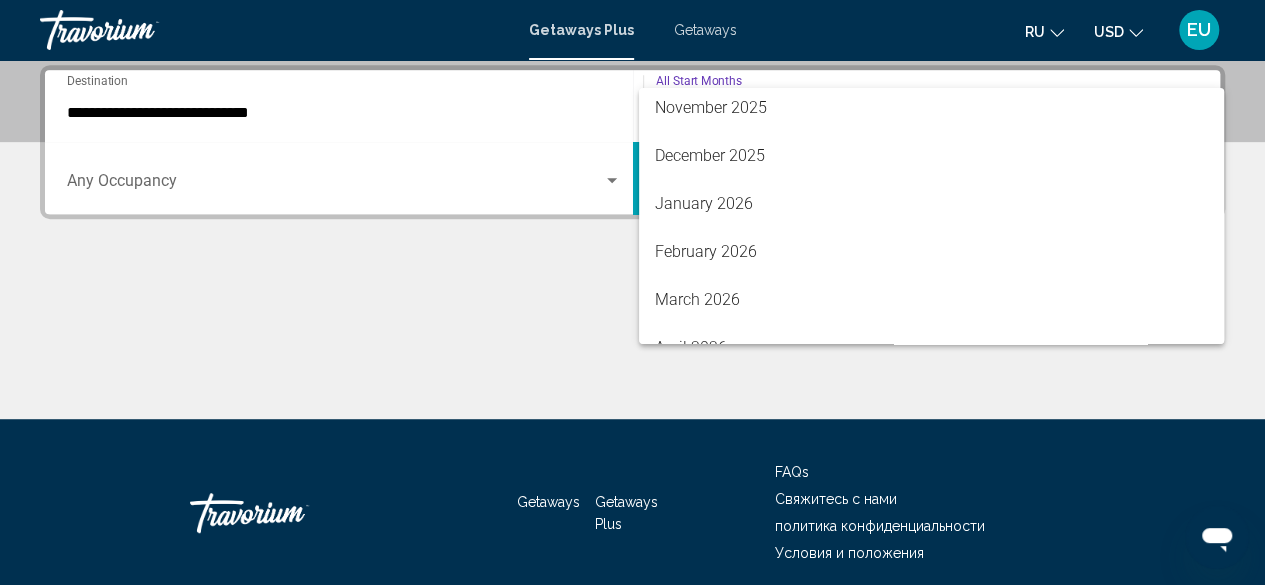 scroll, scrollTop: 194, scrollLeft: 0, axis: vertical 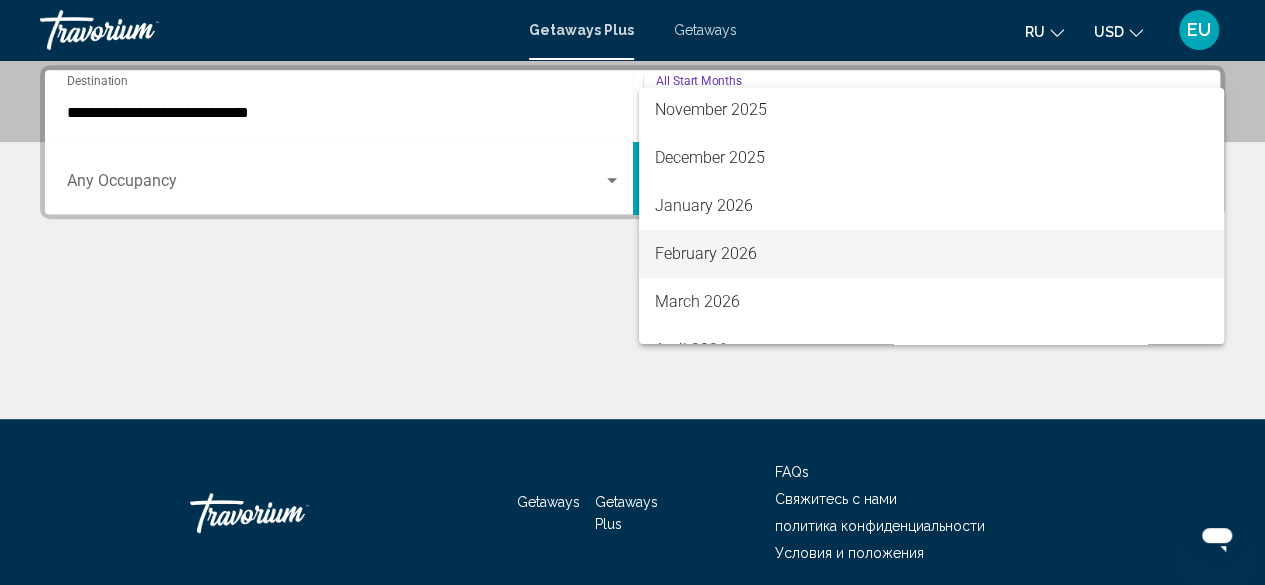 click on "February 2026" at bounding box center [931, 254] 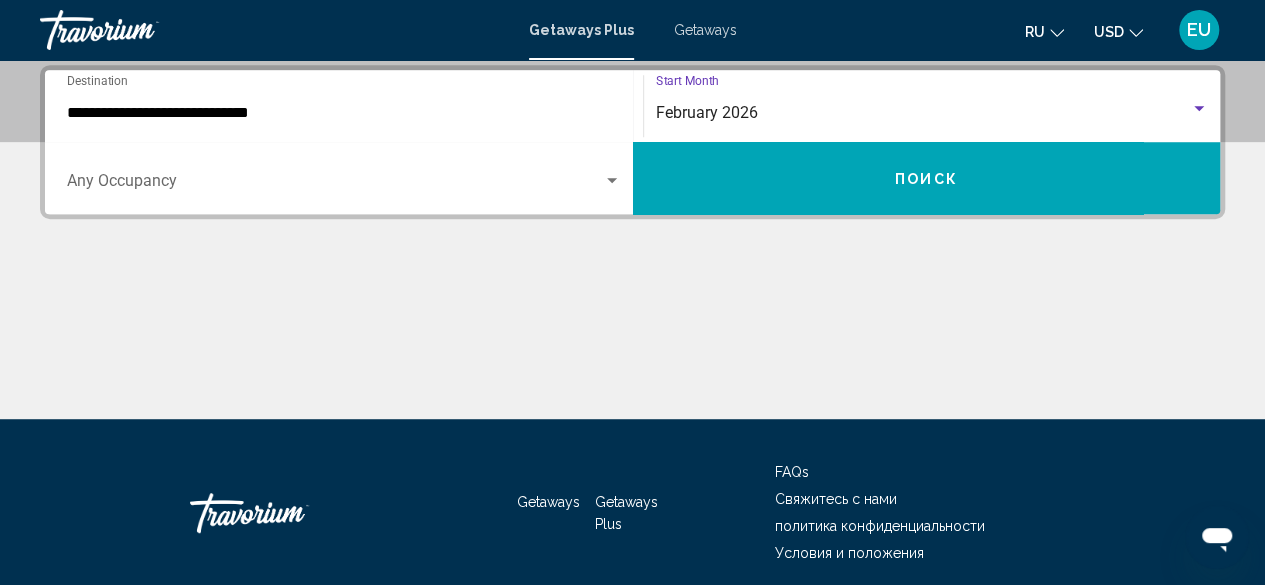 click on "Поиск" at bounding box center (927, 178) 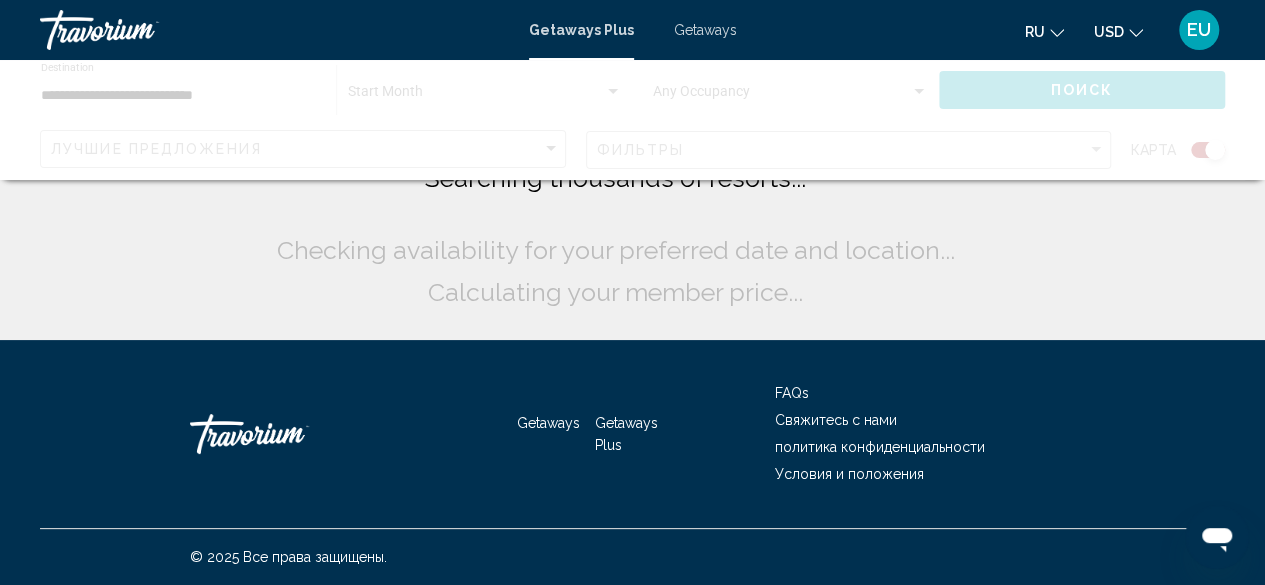 scroll, scrollTop: 0, scrollLeft: 0, axis: both 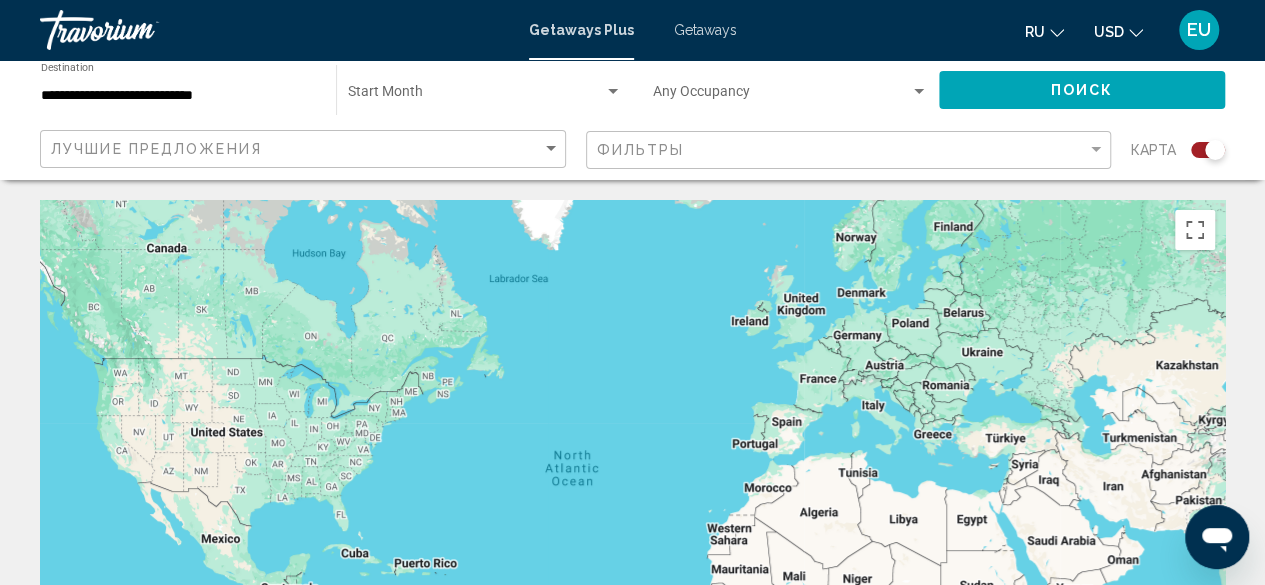 click at bounding box center [476, 96] 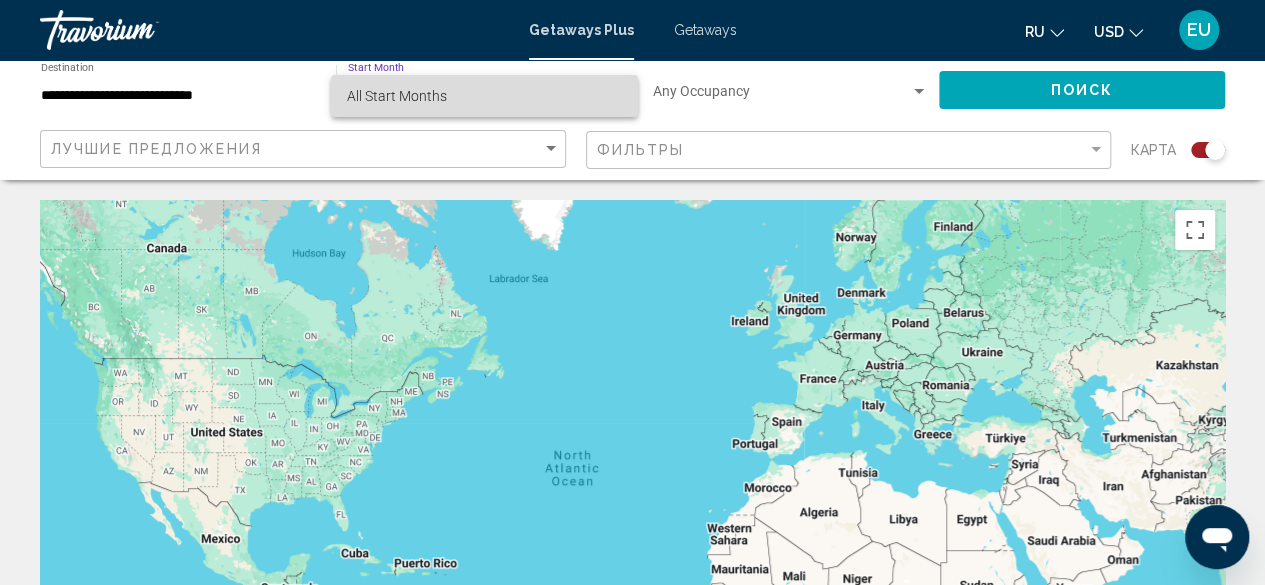 click on "All Start Months" at bounding box center (484, 96) 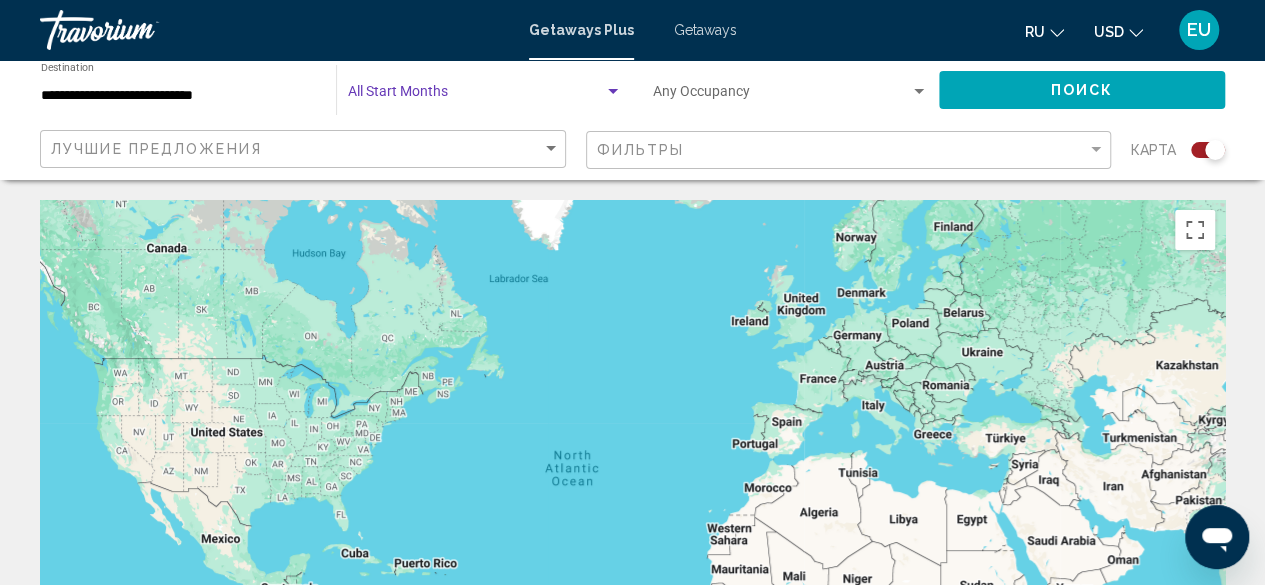 click at bounding box center [613, 92] 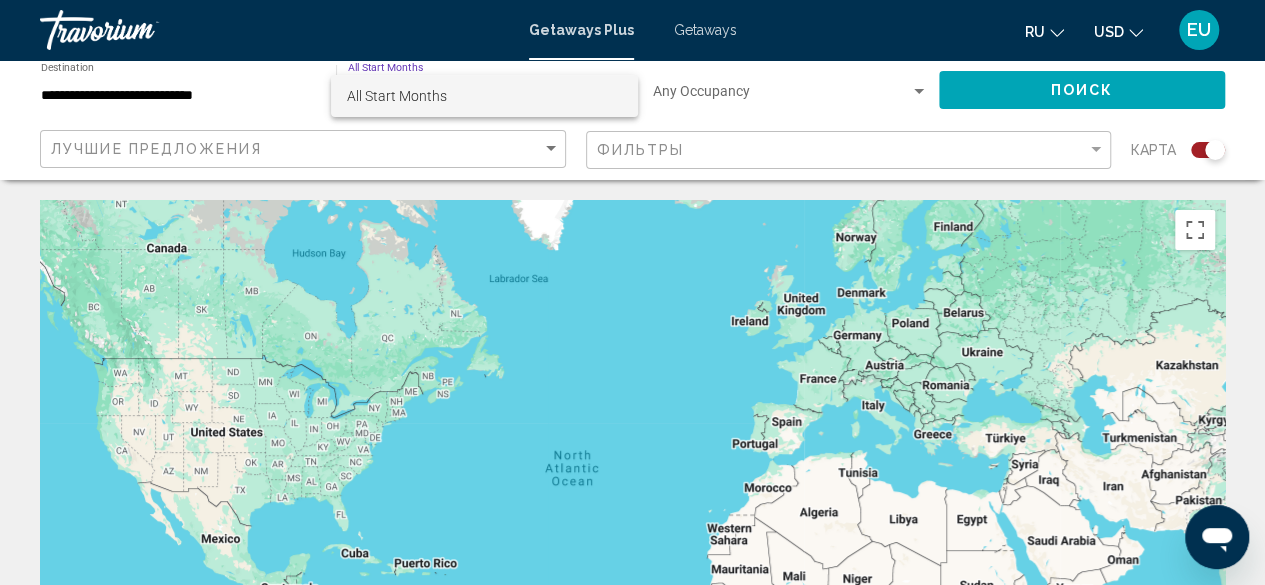 click on "All Start Months" at bounding box center (484, 96) 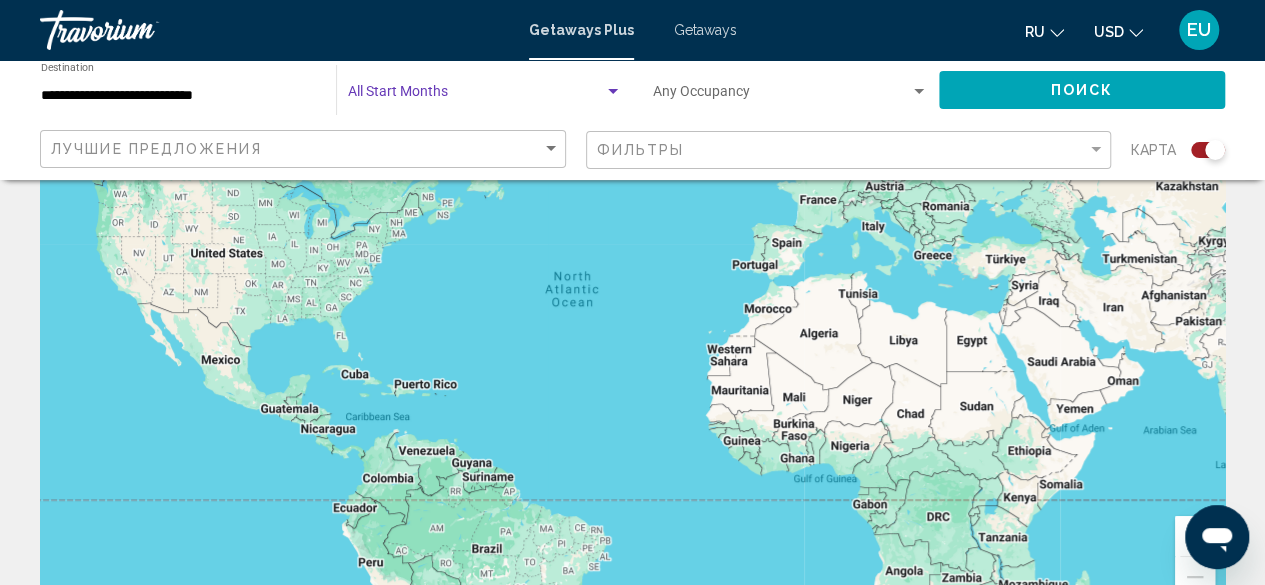 scroll, scrollTop: 181, scrollLeft: 0, axis: vertical 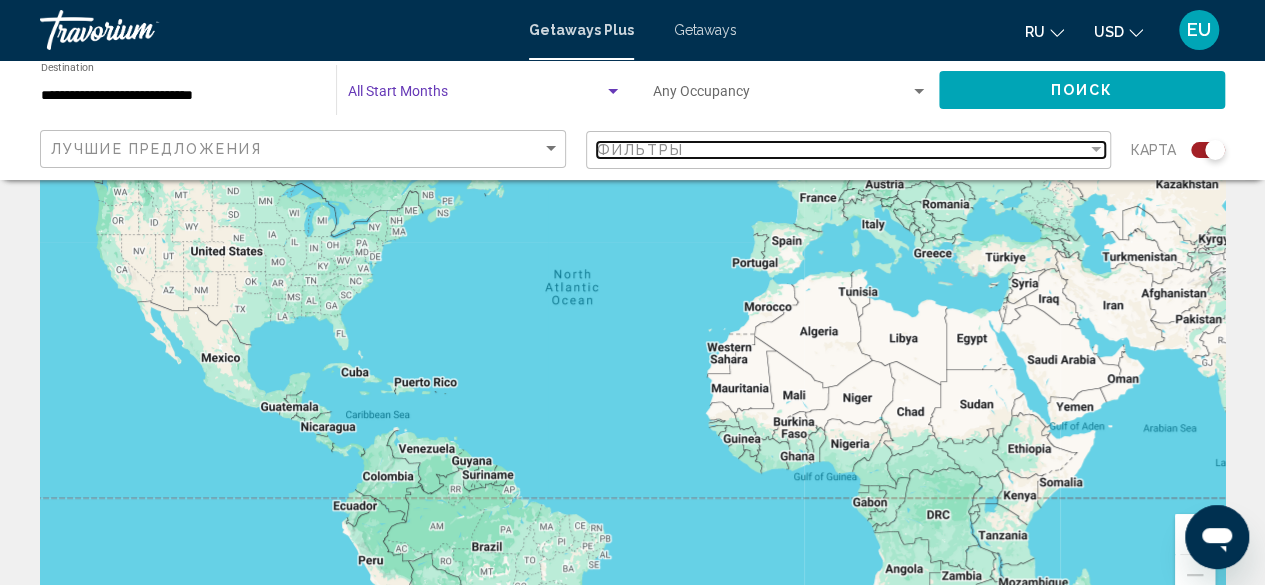 click on "Фильтры" at bounding box center (842, 150) 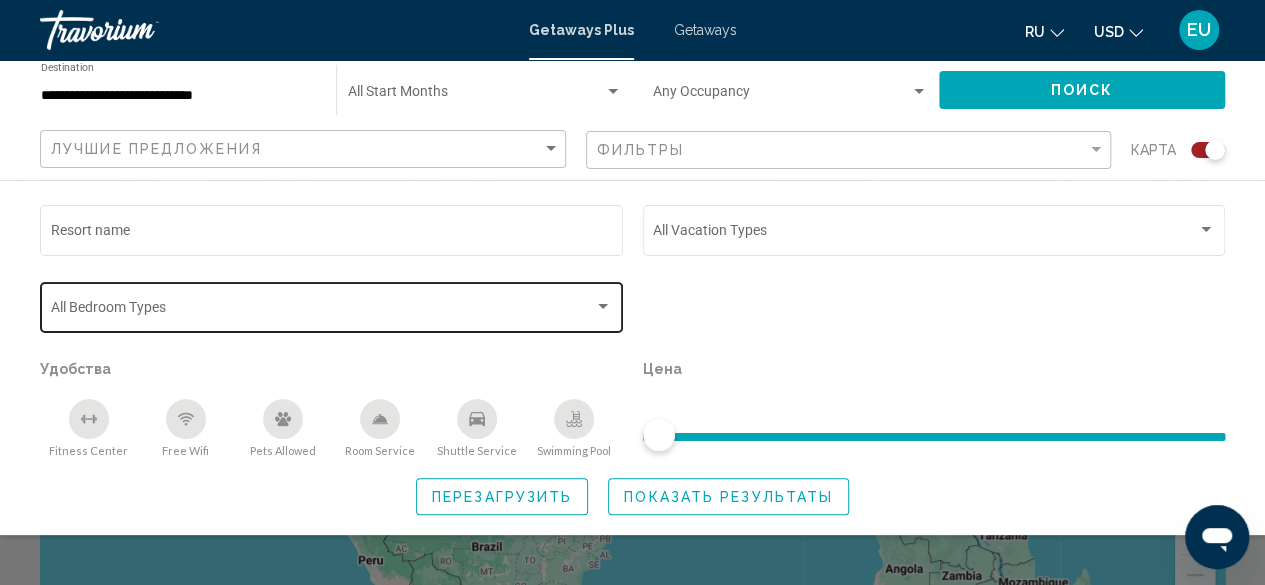 click at bounding box center (323, 311) 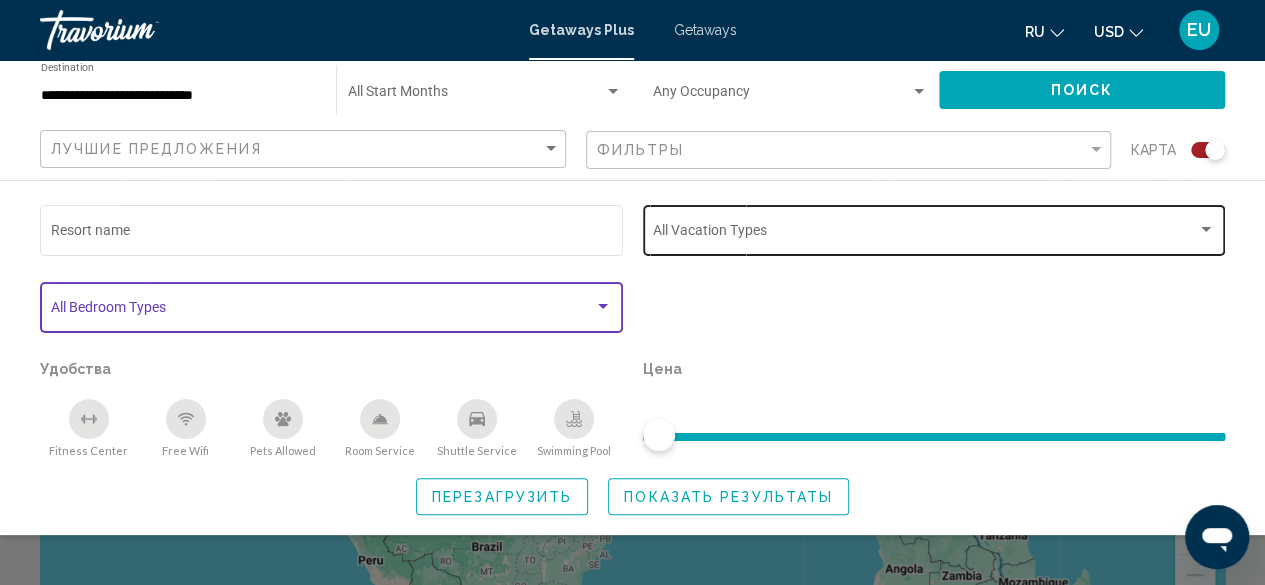click at bounding box center (1206, 229) 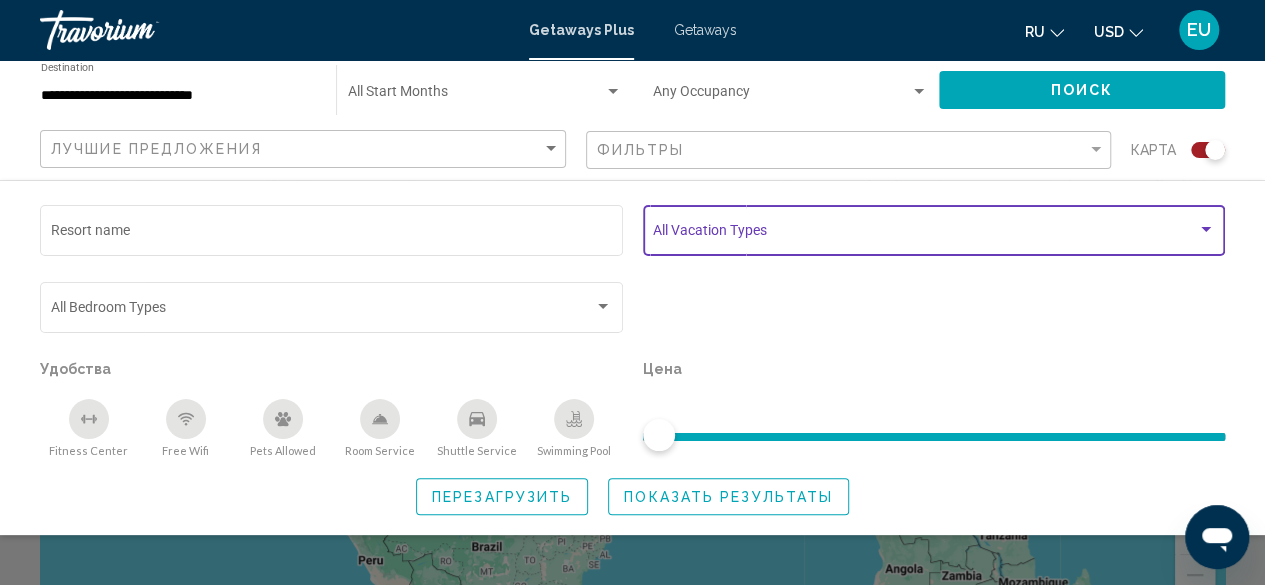 click on "Показать результаты" 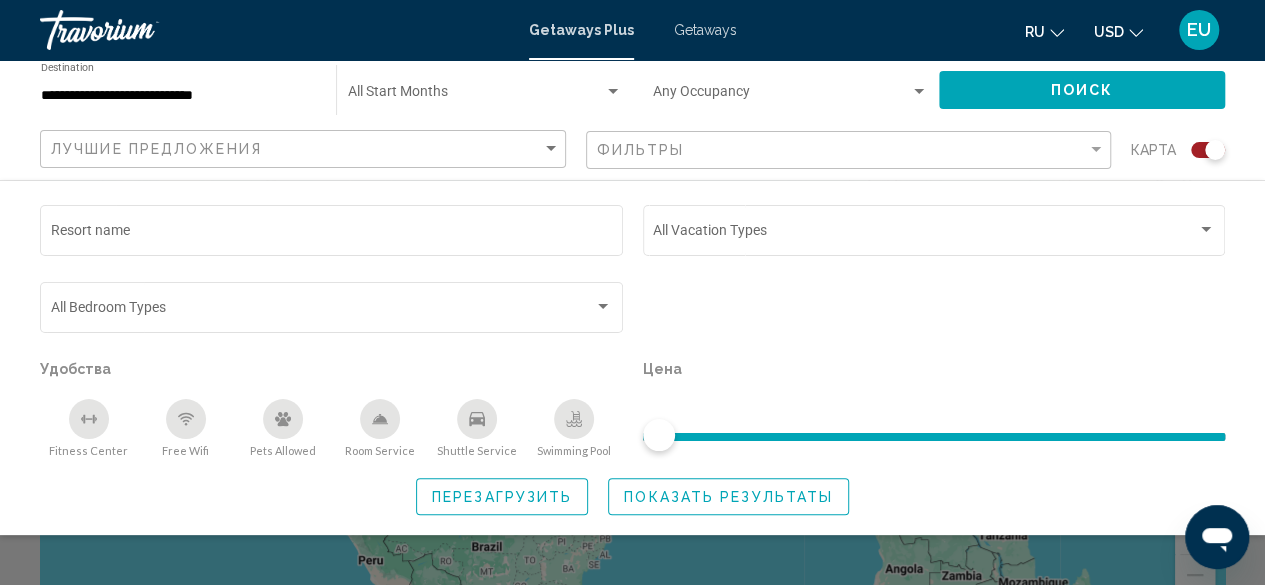 click on "Показать результаты" 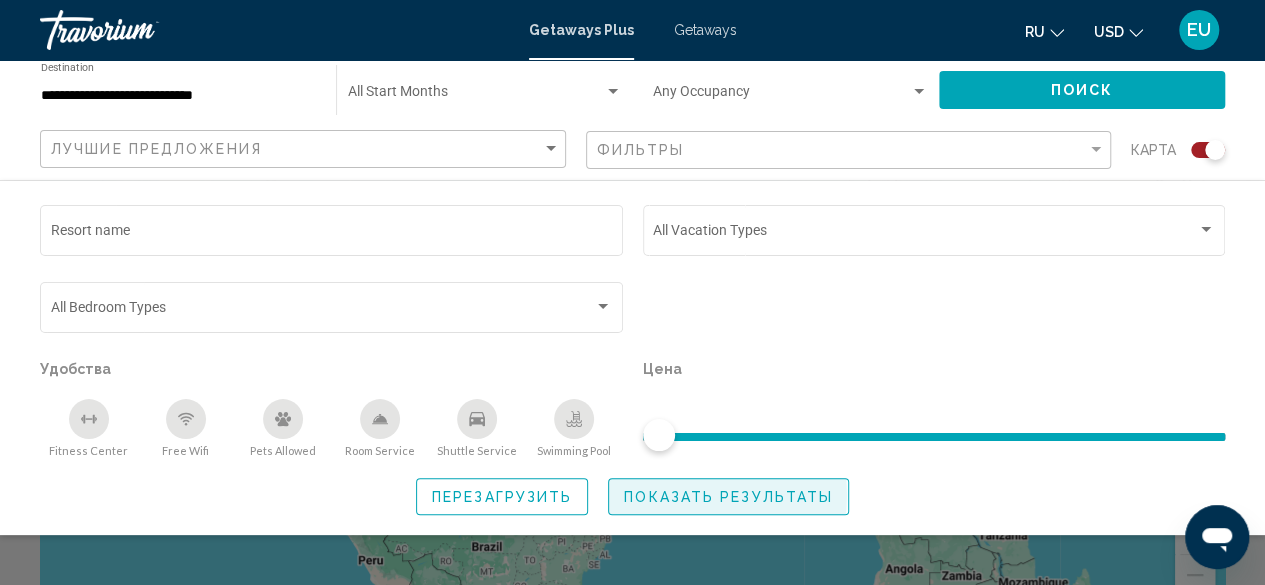 click on "Показать результаты" 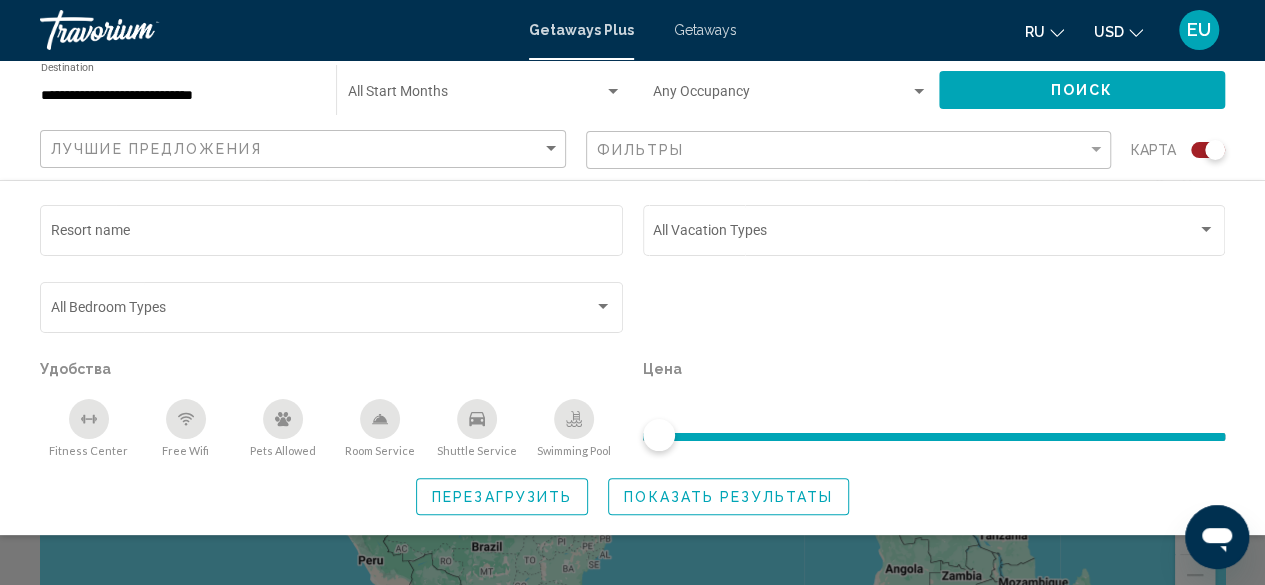 click on "Поиск" 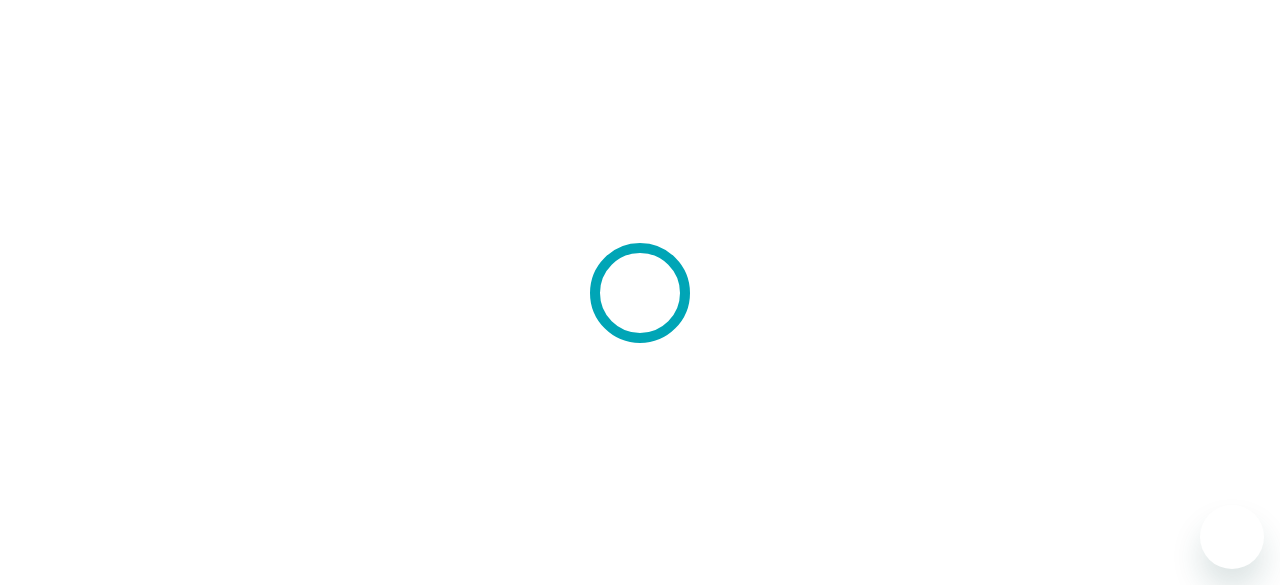 scroll, scrollTop: 0, scrollLeft: 0, axis: both 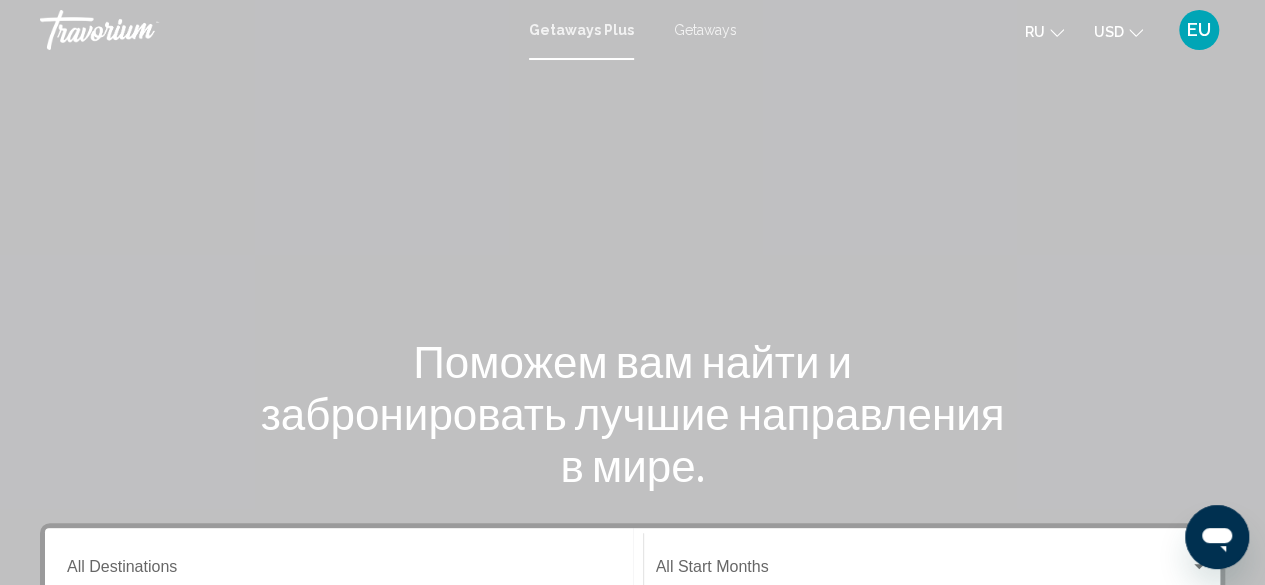 click on "Getaways" at bounding box center (705, 30) 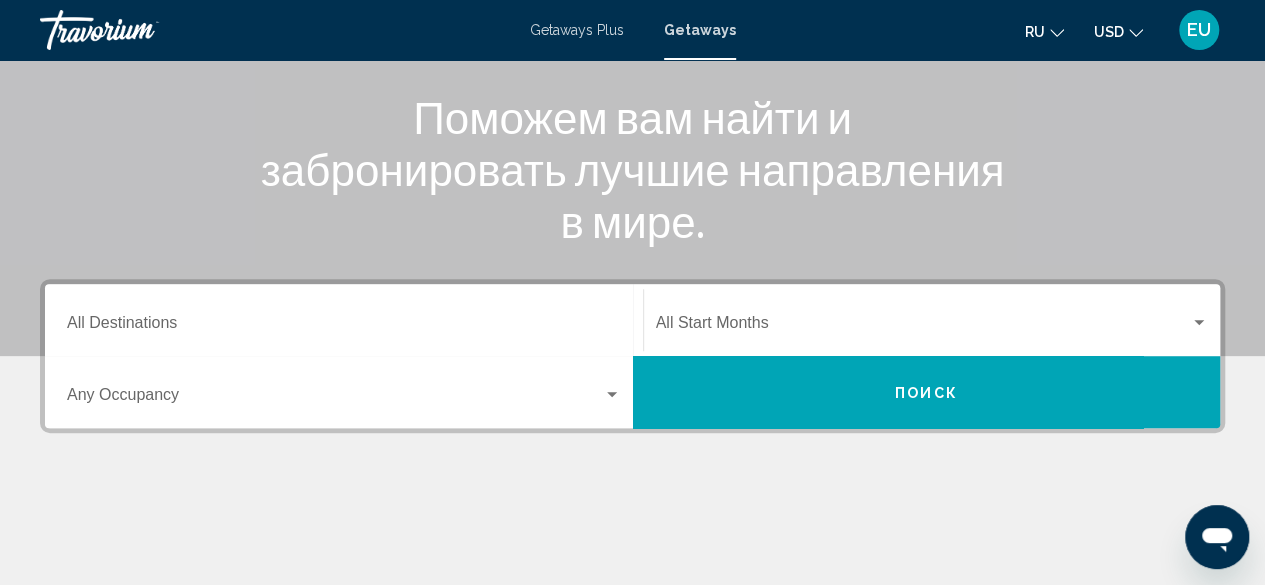 click on "Destination All Destinations" at bounding box center (344, 327) 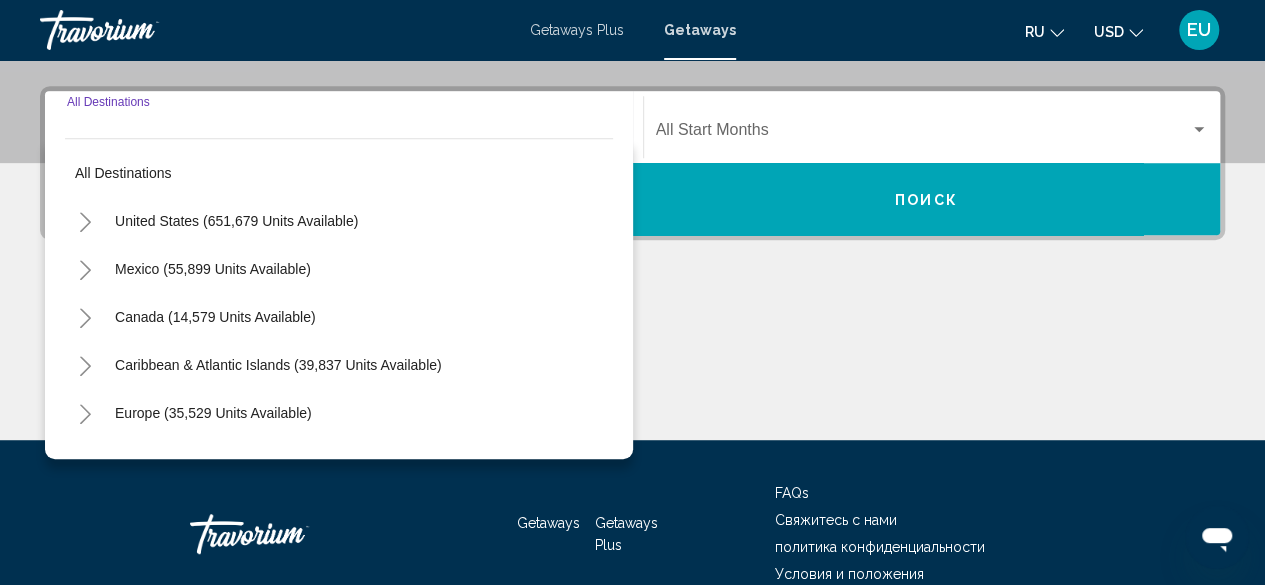 scroll, scrollTop: 458, scrollLeft: 0, axis: vertical 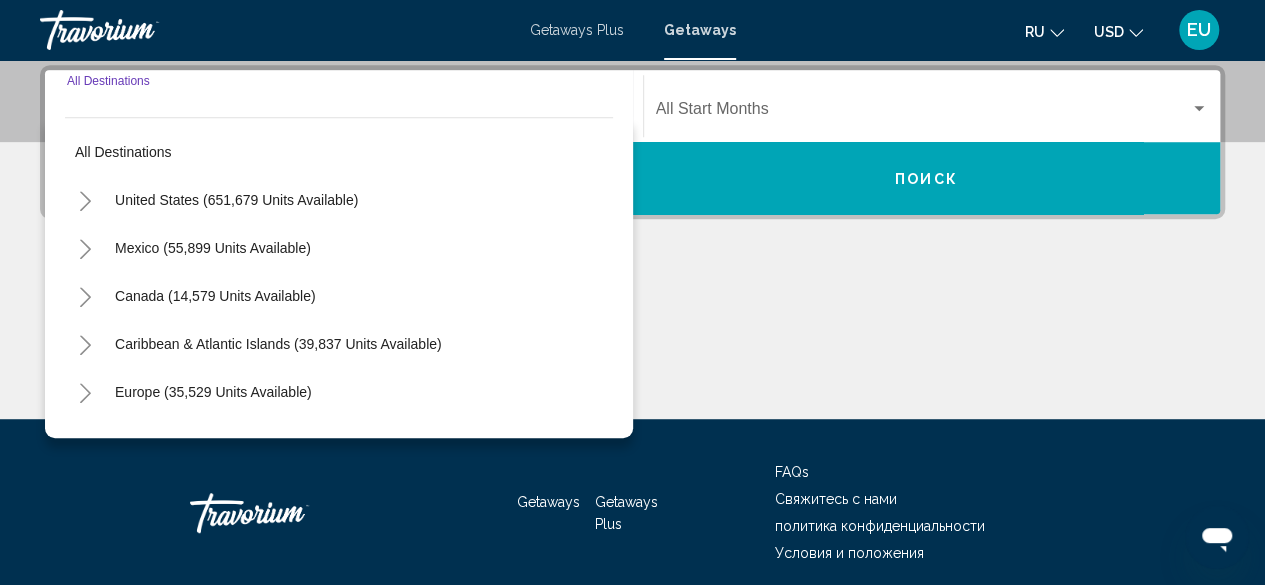 click 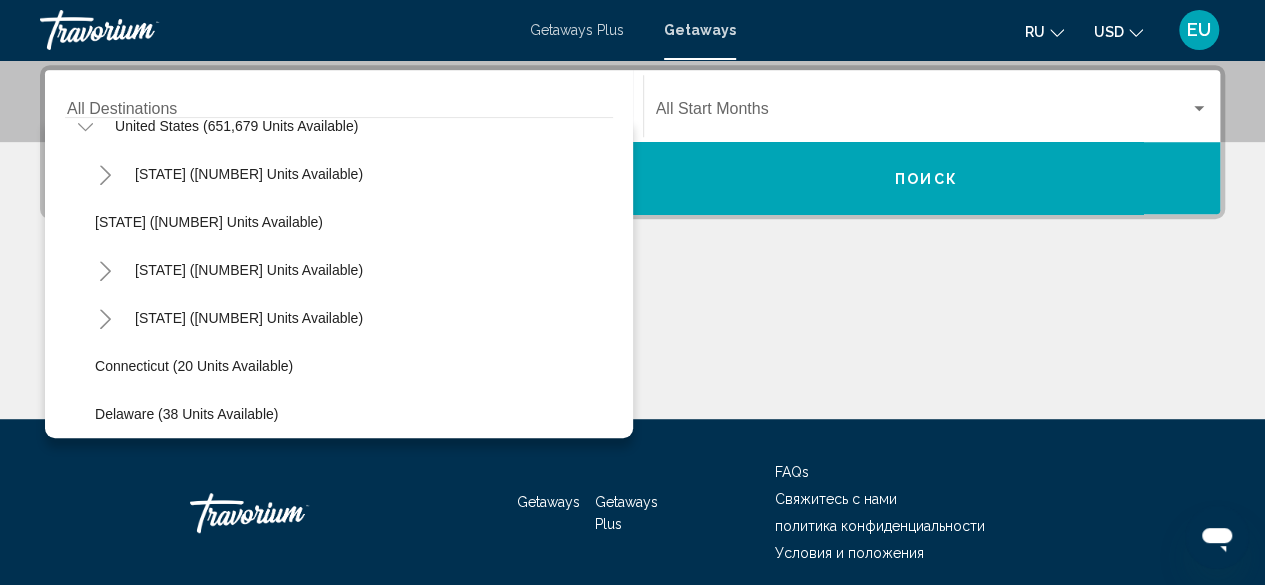 scroll, scrollTop: 74, scrollLeft: 0, axis: vertical 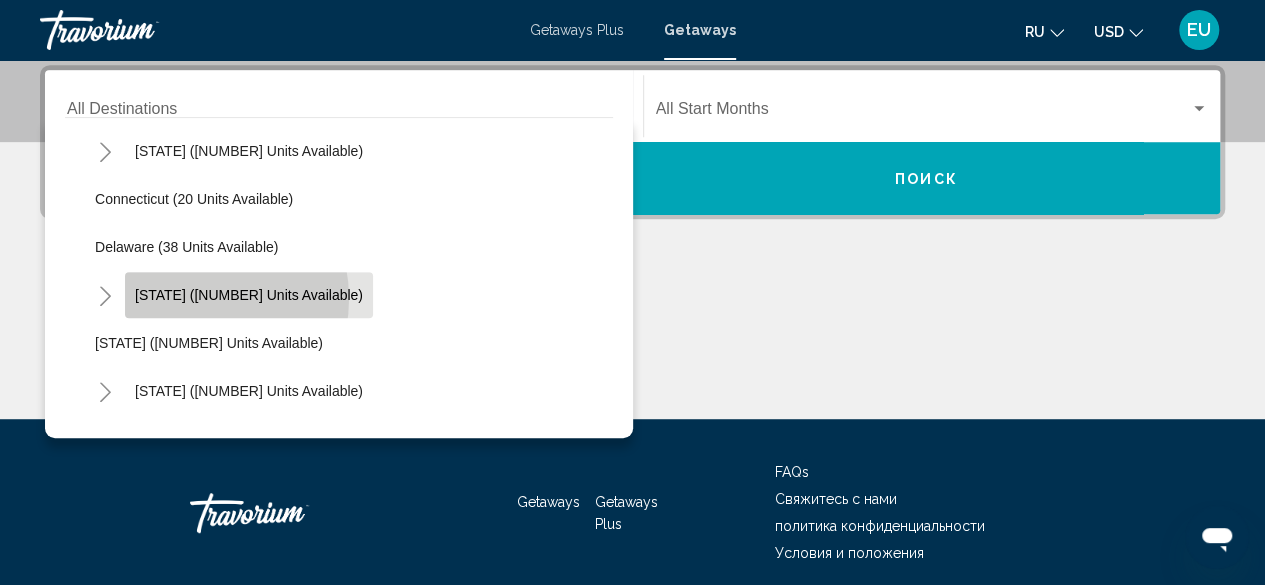 click on "[CITY] ([NUMBER] units available)" 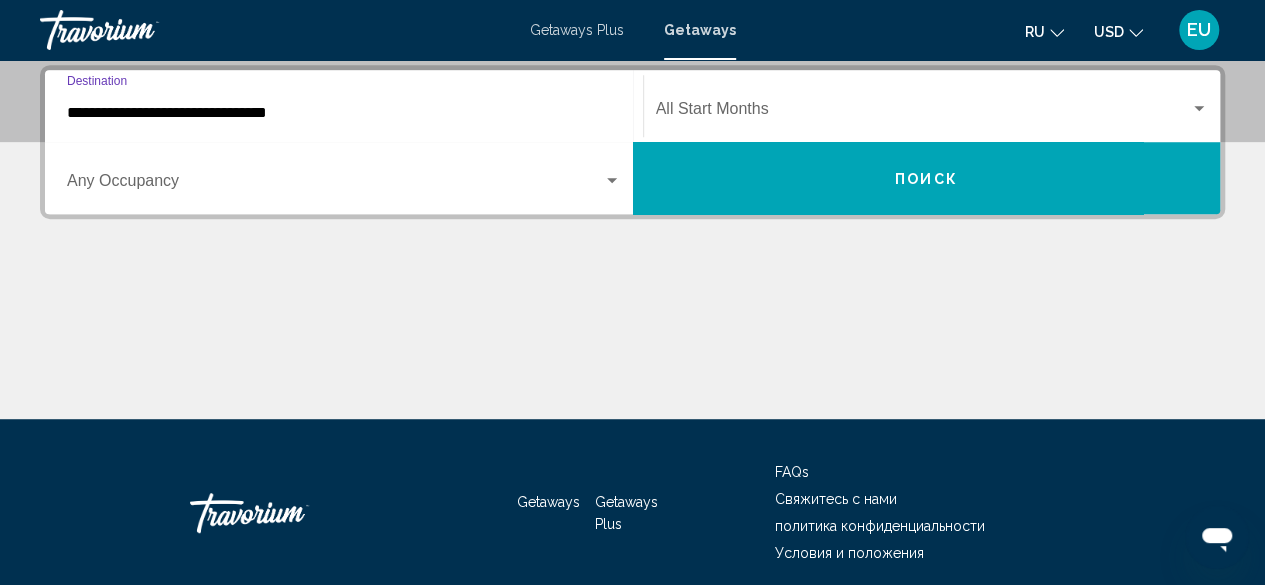 click at bounding box center [1199, 108] 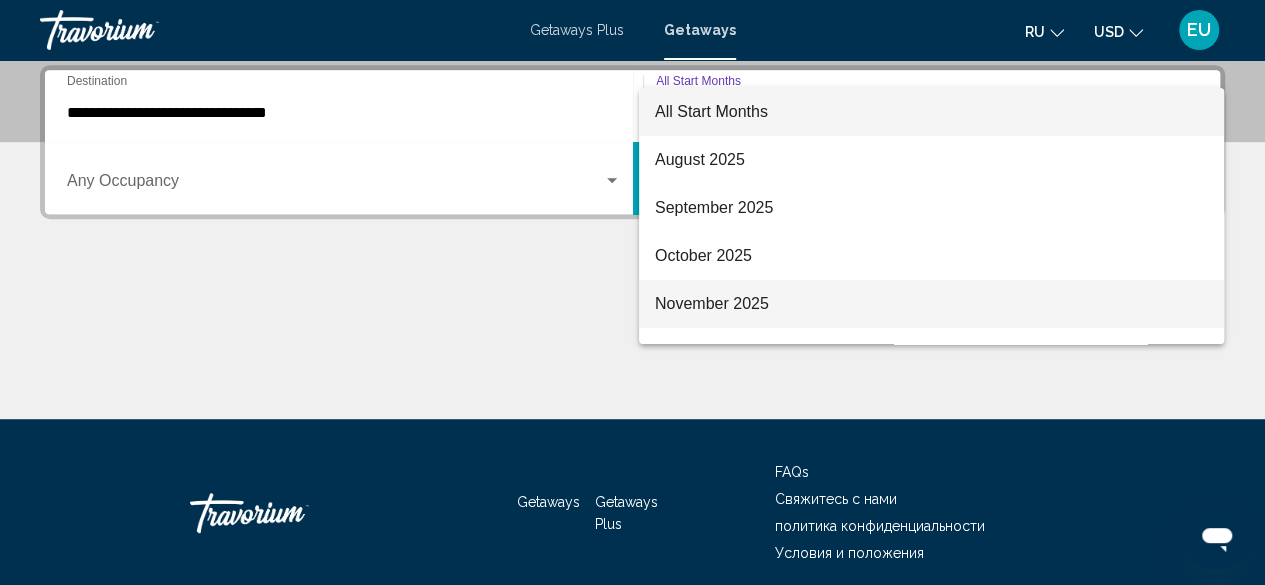 click on "November 2025" at bounding box center (931, 304) 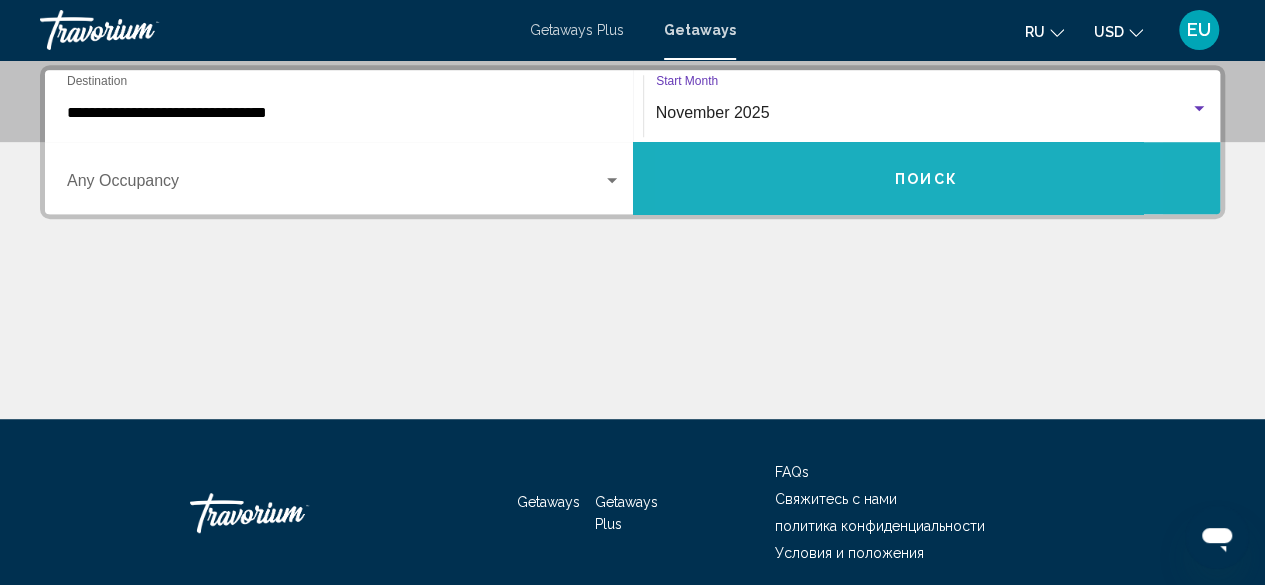 click on "Поиск" at bounding box center [927, 178] 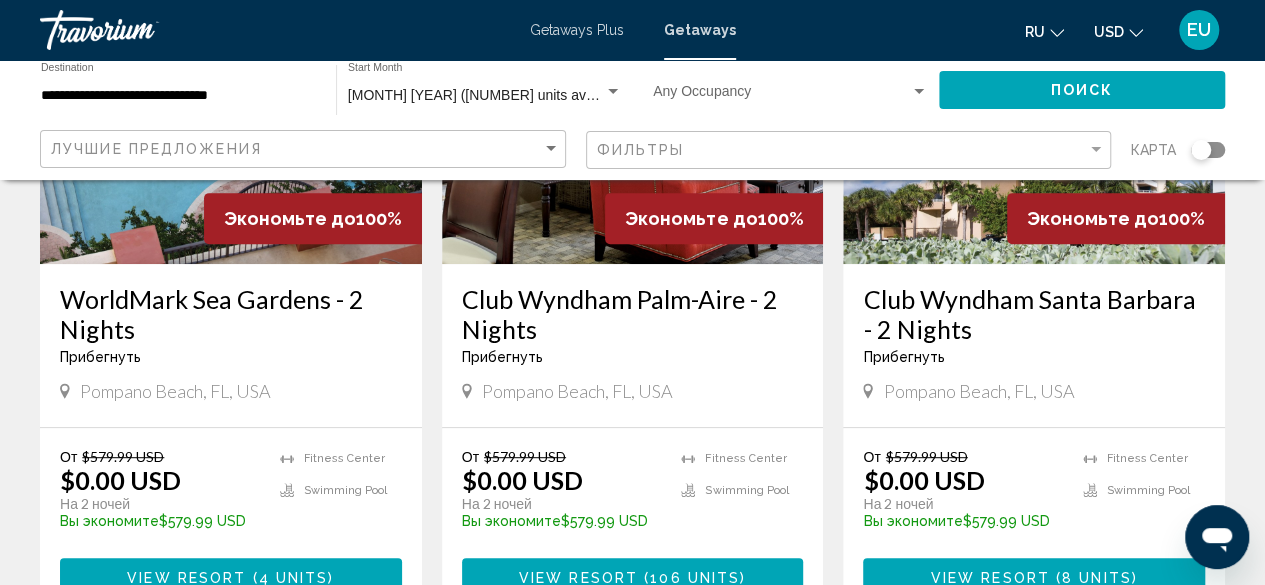 scroll, scrollTop: 324, scrollLeft: 0, axis: vertical 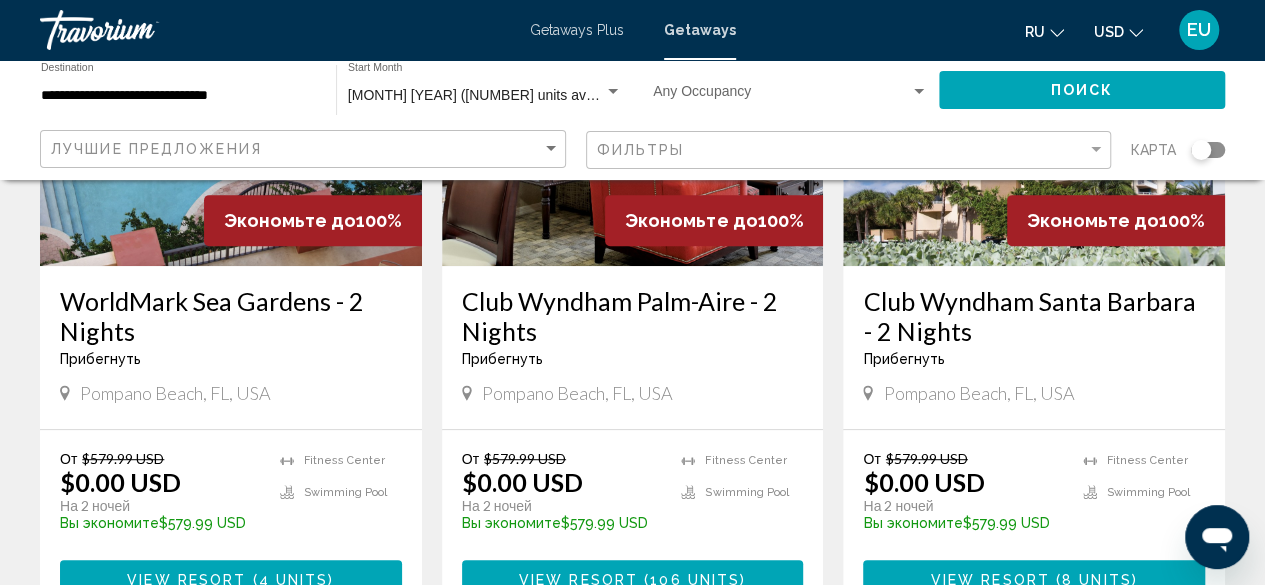 click on "Фильтры" at bounding box center (842, 150) 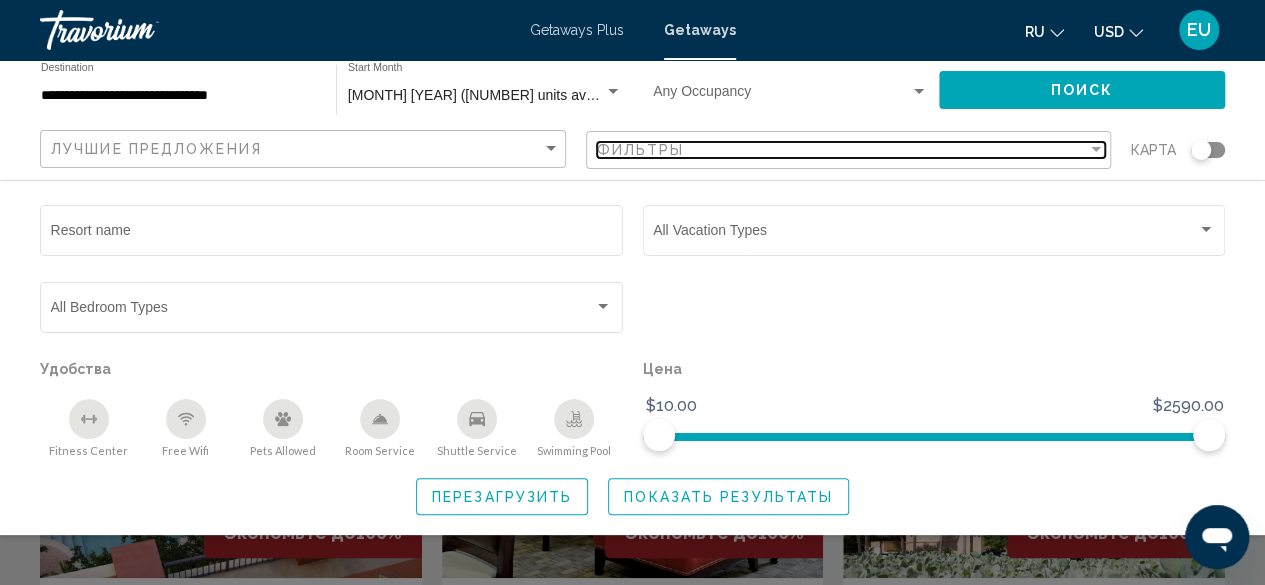 scroll, scrollTop: 9, scrollLeft: 0, axis: vertical 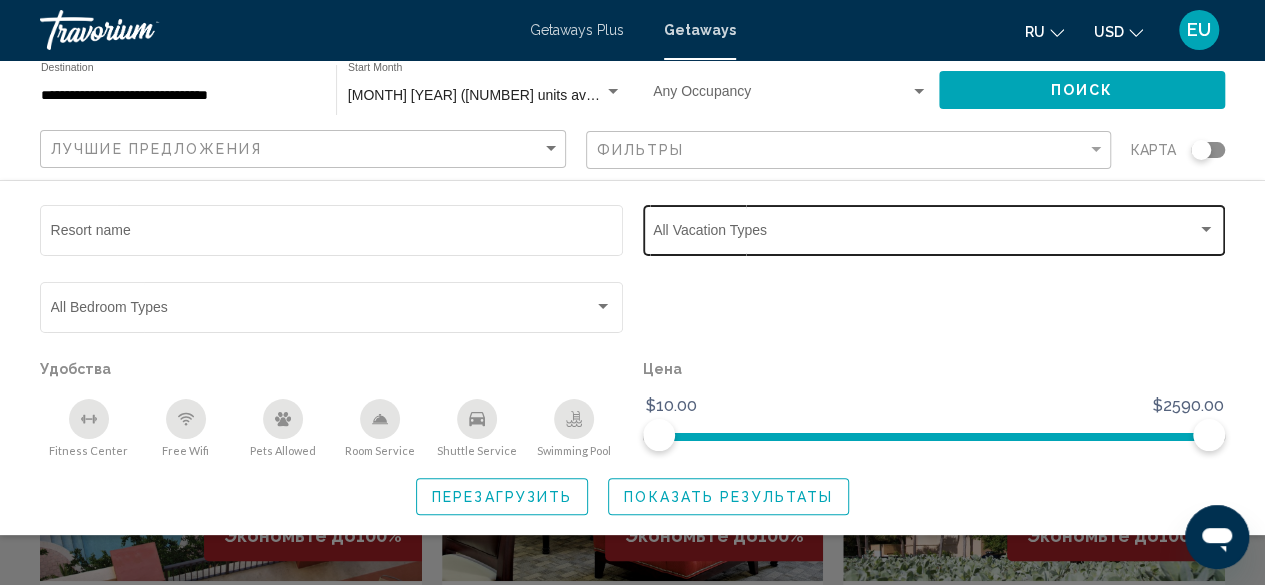 click at bounding box center [1206, 230] 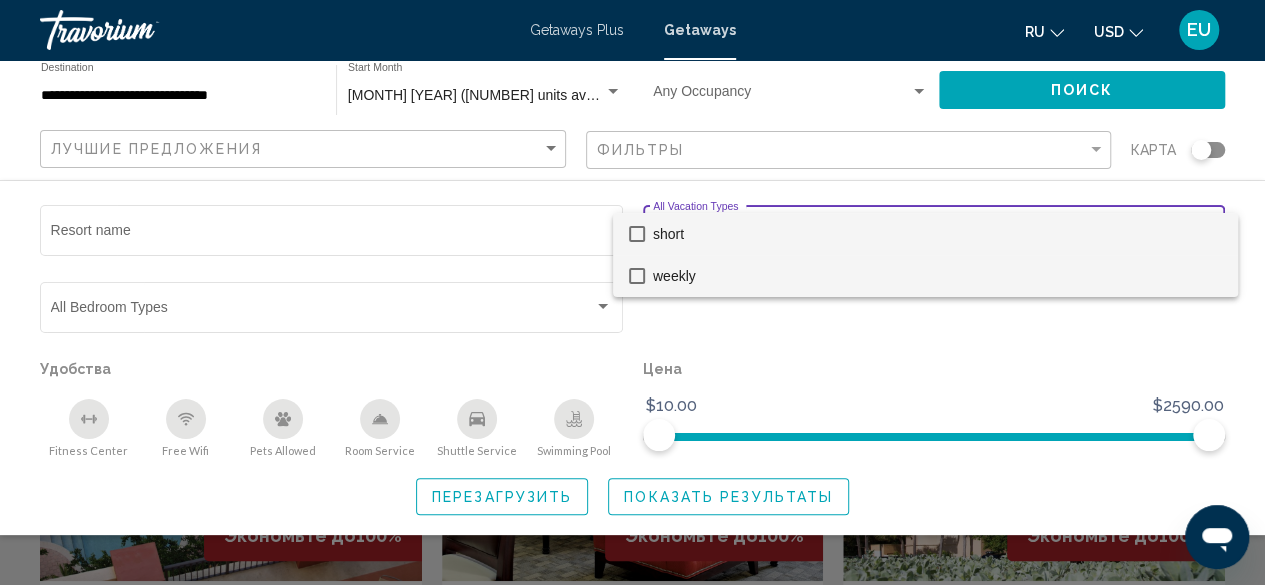 click at bounding box center [637, 276] 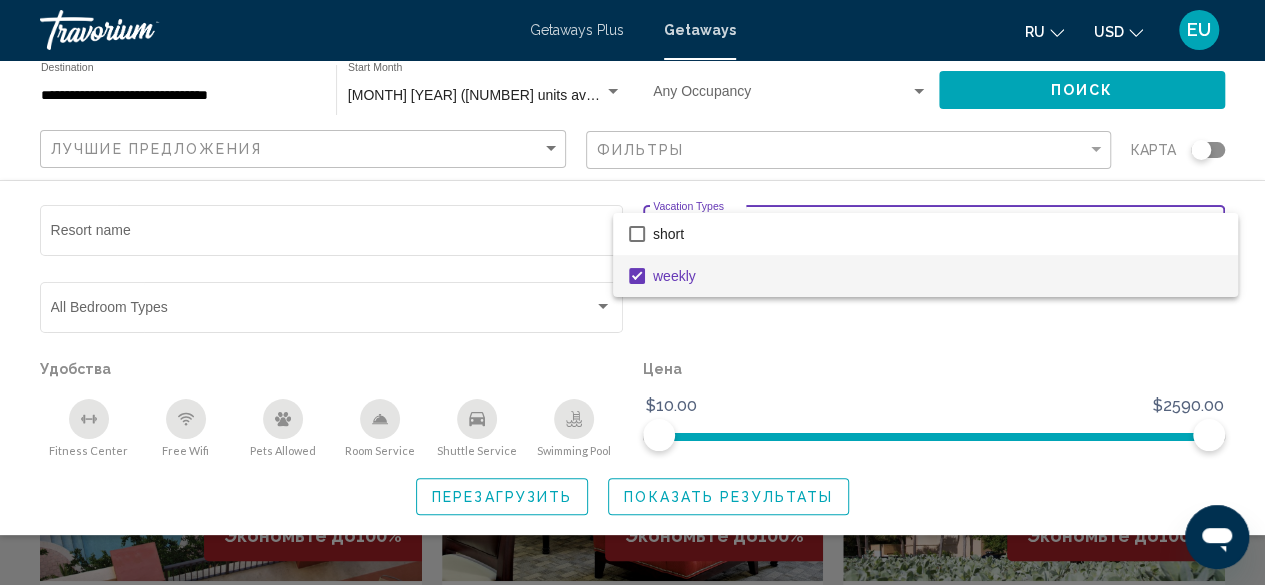 click at bounding box center [632, 292] 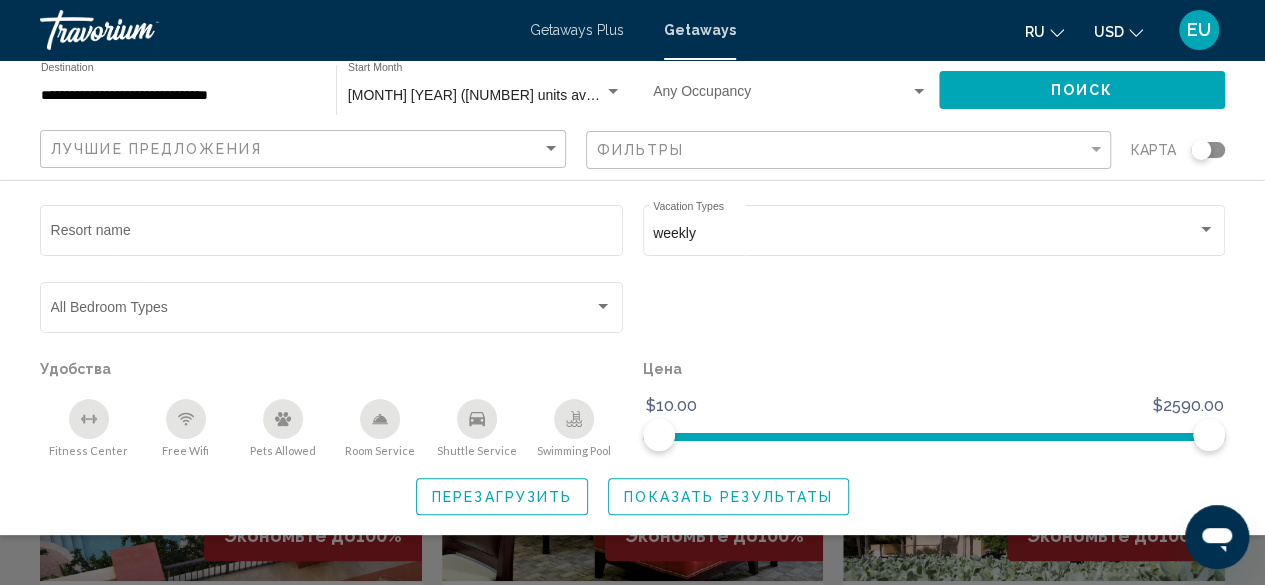 click on "Поиск" 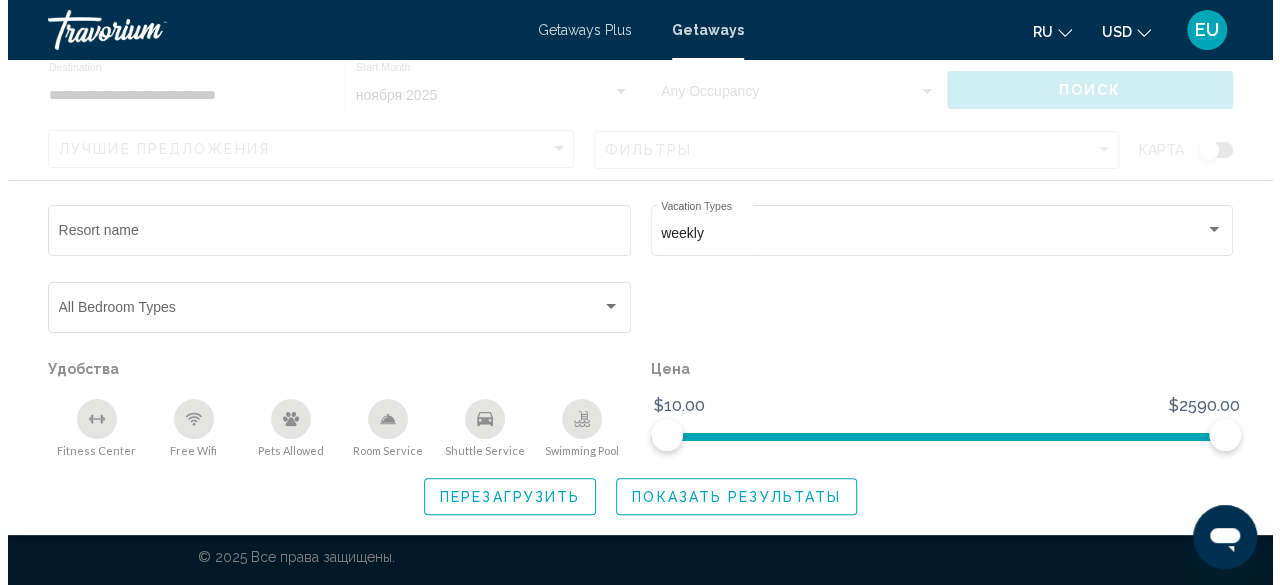 scroll, scrollTop: 0, scrollLeft: 0, axis: both 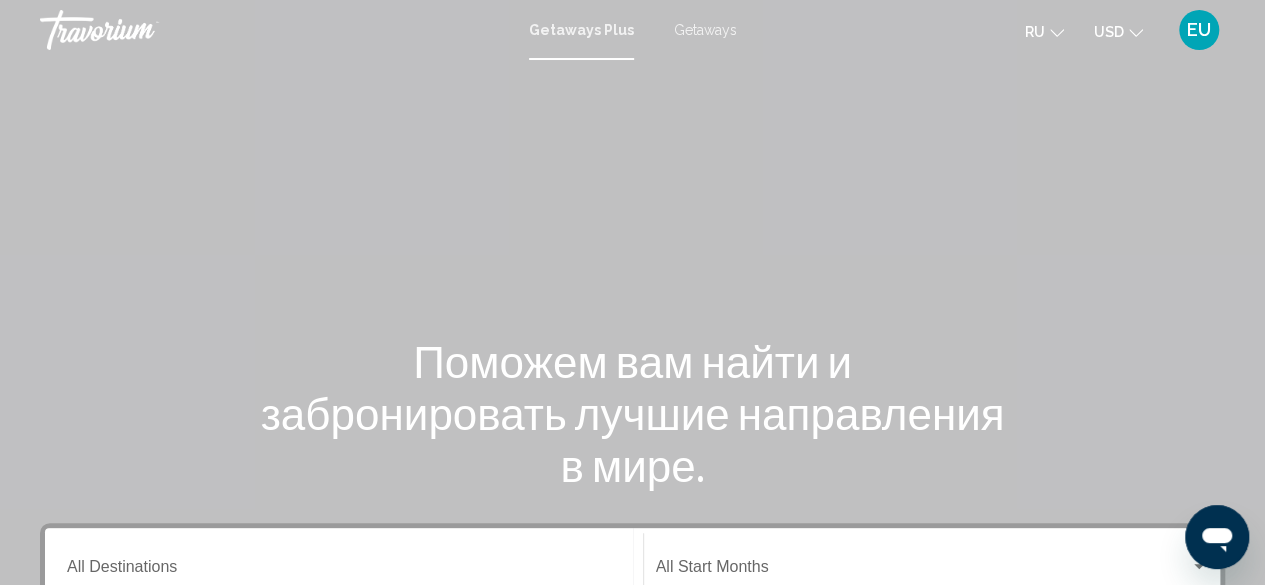 click on "Getaways" at bounding box center [705, 30] 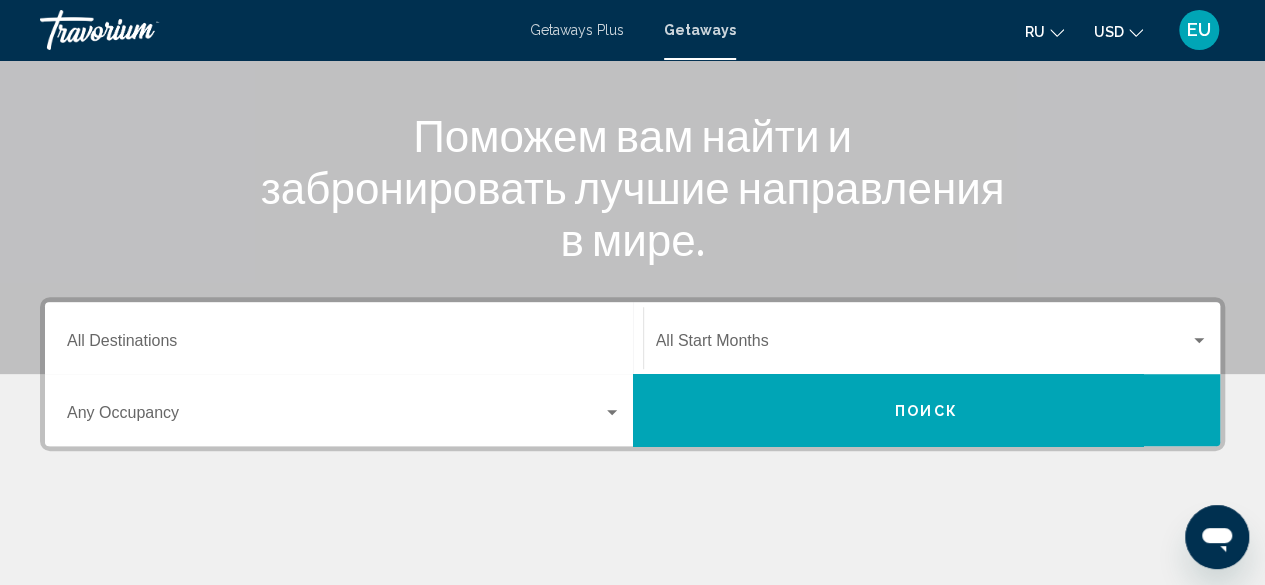 click on "Destination All Destinations" at bounding box center (344, 345) 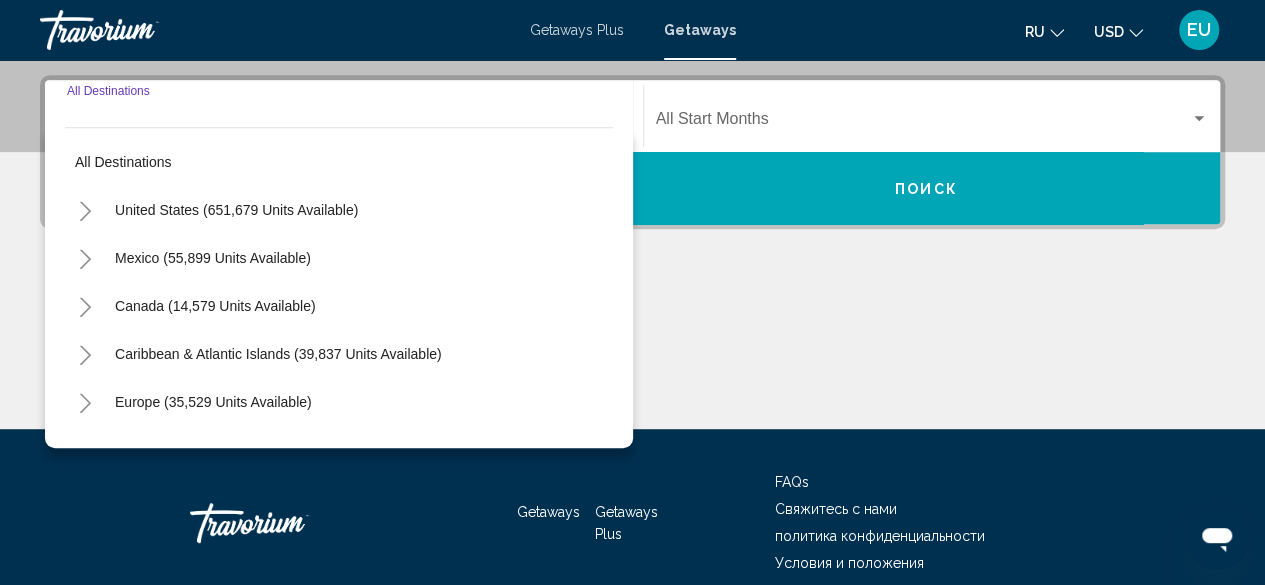 scroll, scrollTop: 458, scrollLeft: 0, axis: vertical 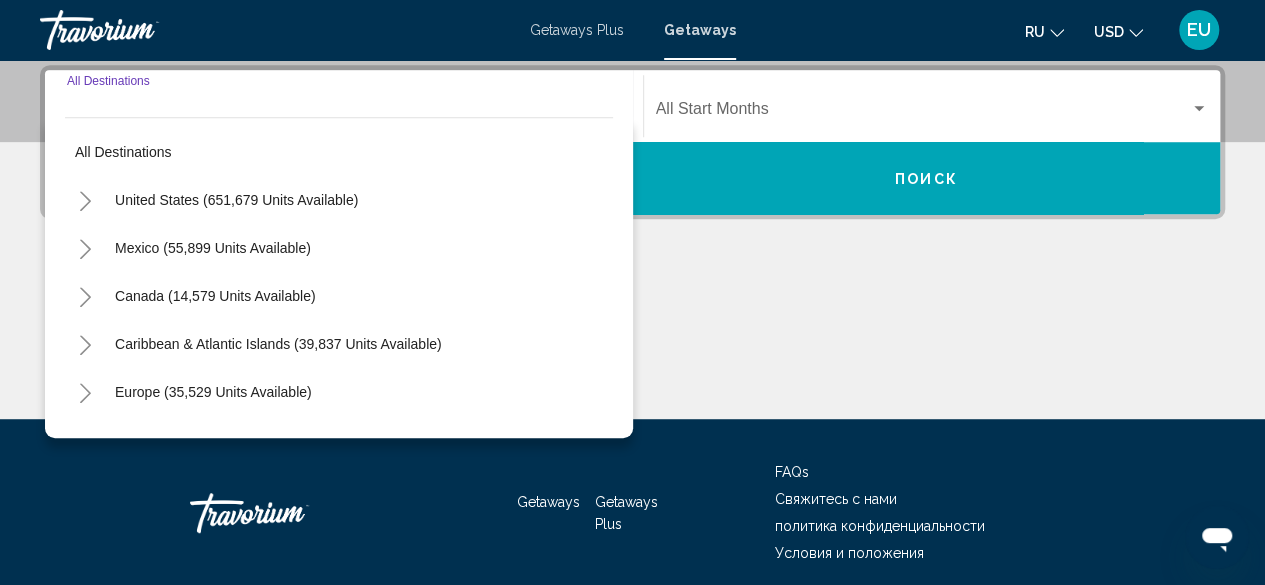 click 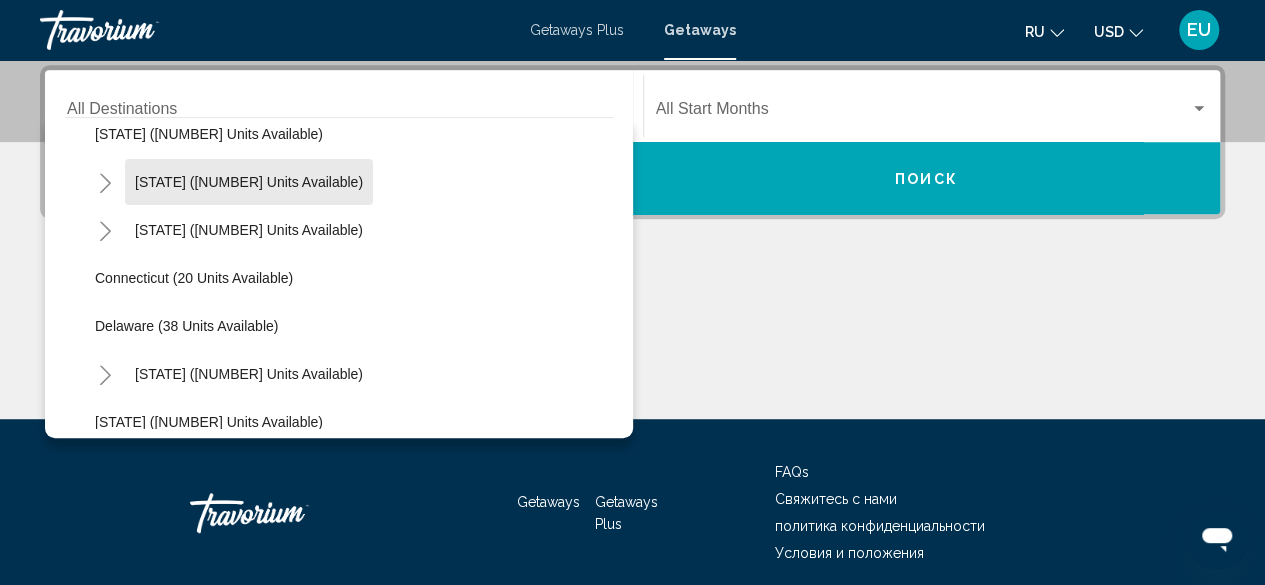 scroll, scrollTop: 186, scrollLeft: 0, axis: vertical 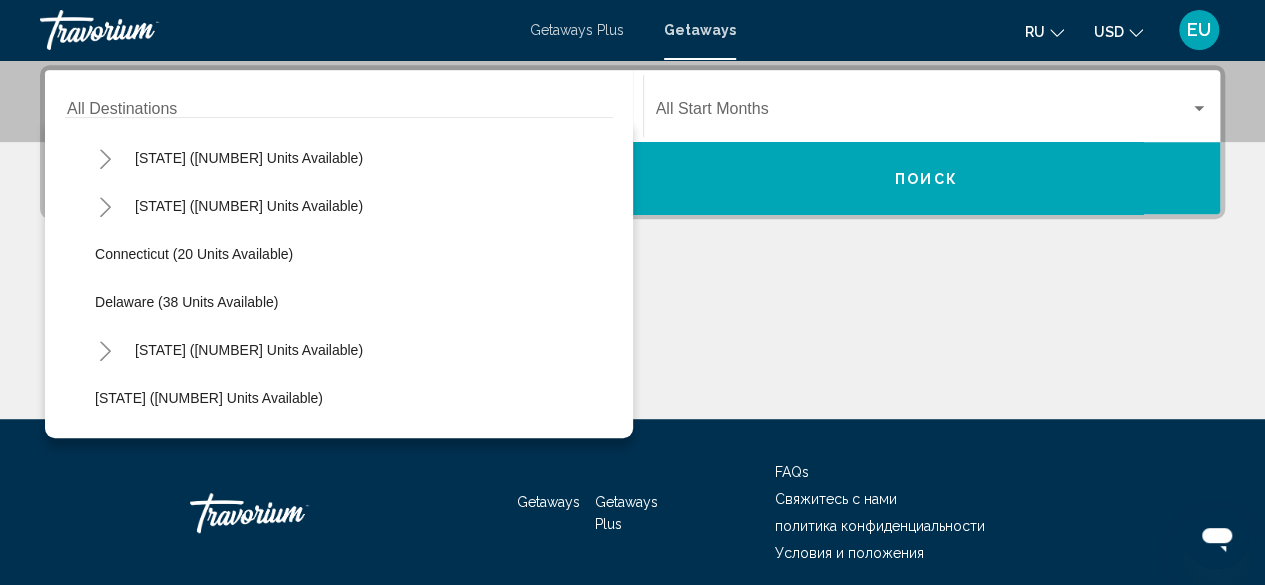click 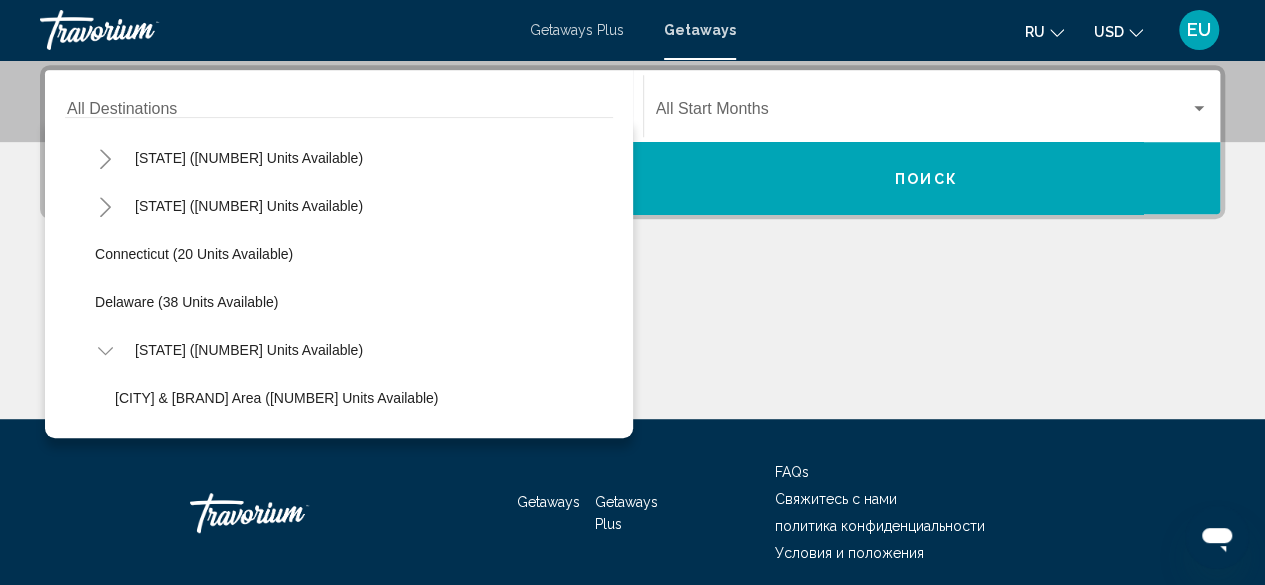click at bounding box center [1199, 108] 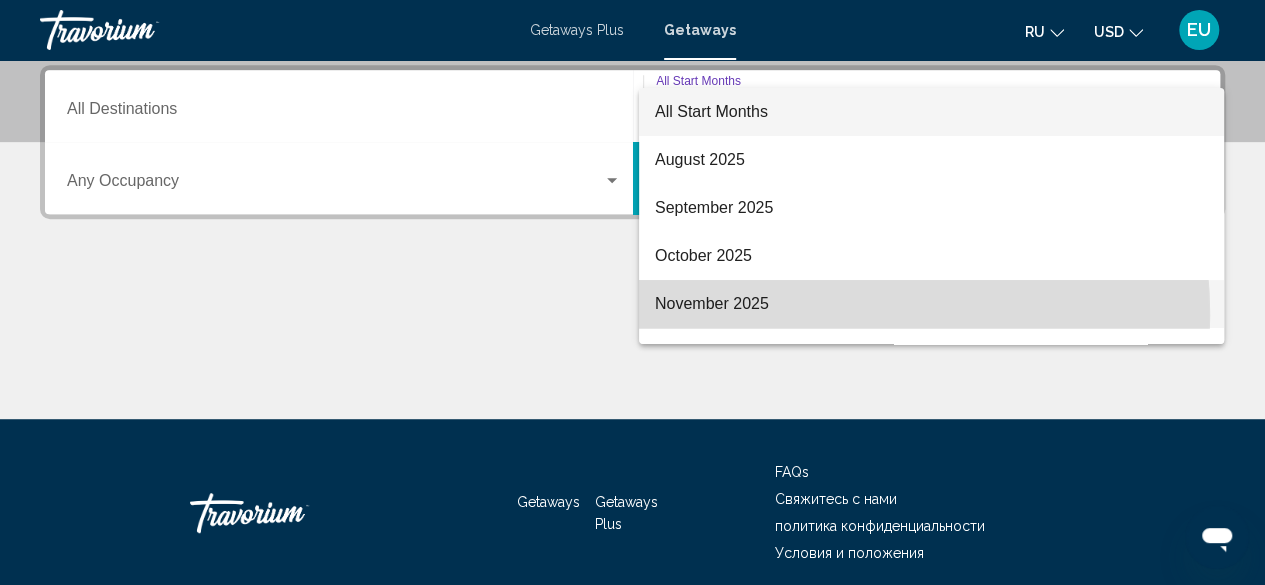 click on "November 2025" at bounding box center [931, 304] 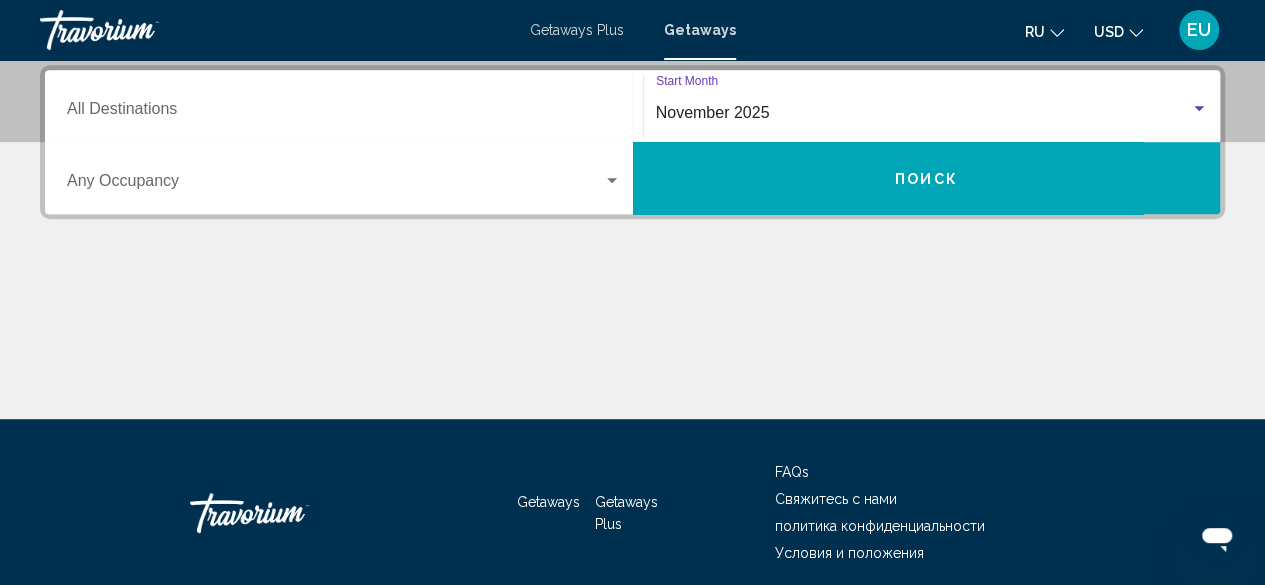 click on "Поиск" at bounding box center (927, 178) 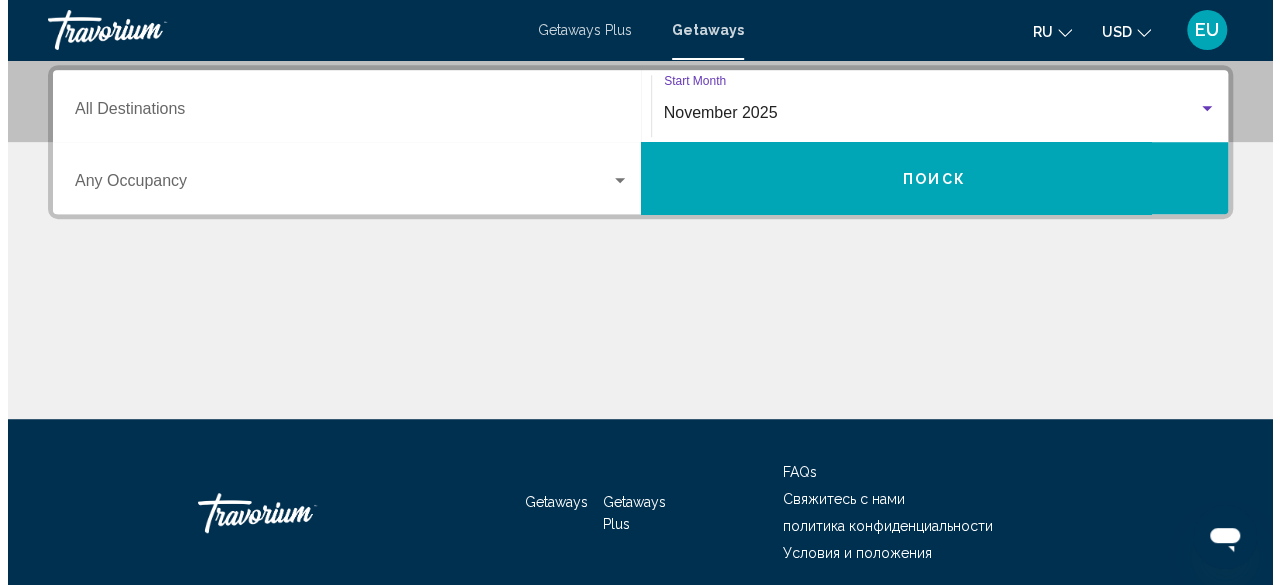 scroll, scrollTop: 0, scrollLeft: 0, axis: both 